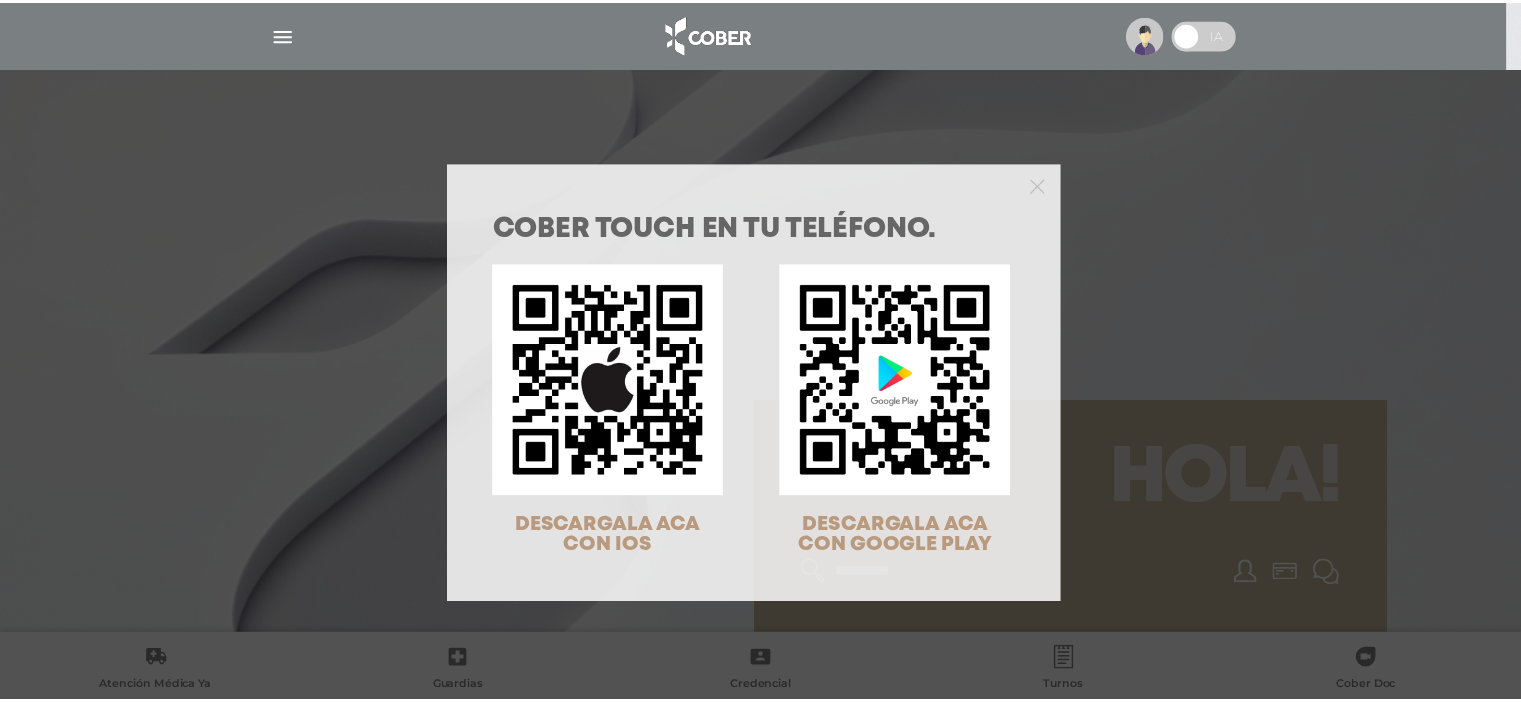 scroll, scrollTop: 0, scrollLeft: 0, axis: both 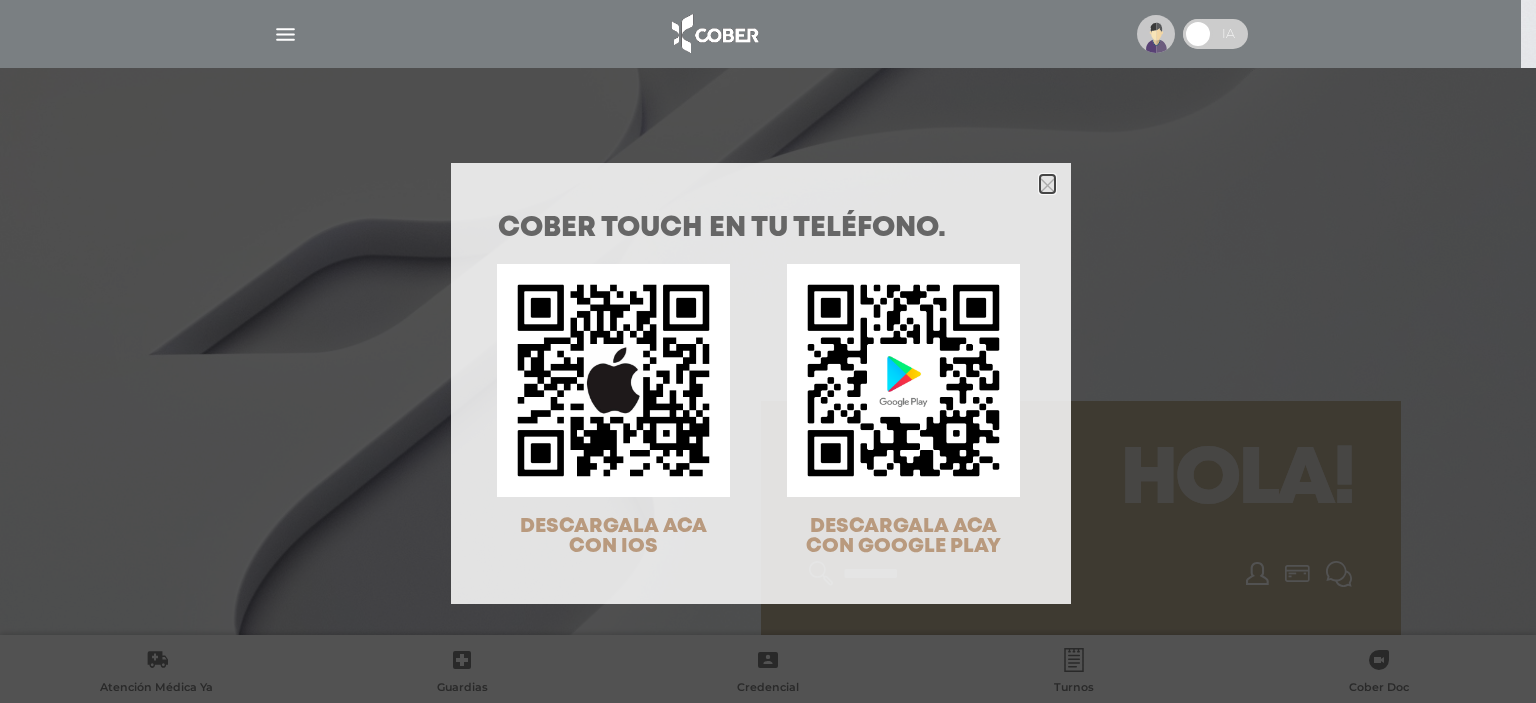 click at bounding box center (1047, 185) 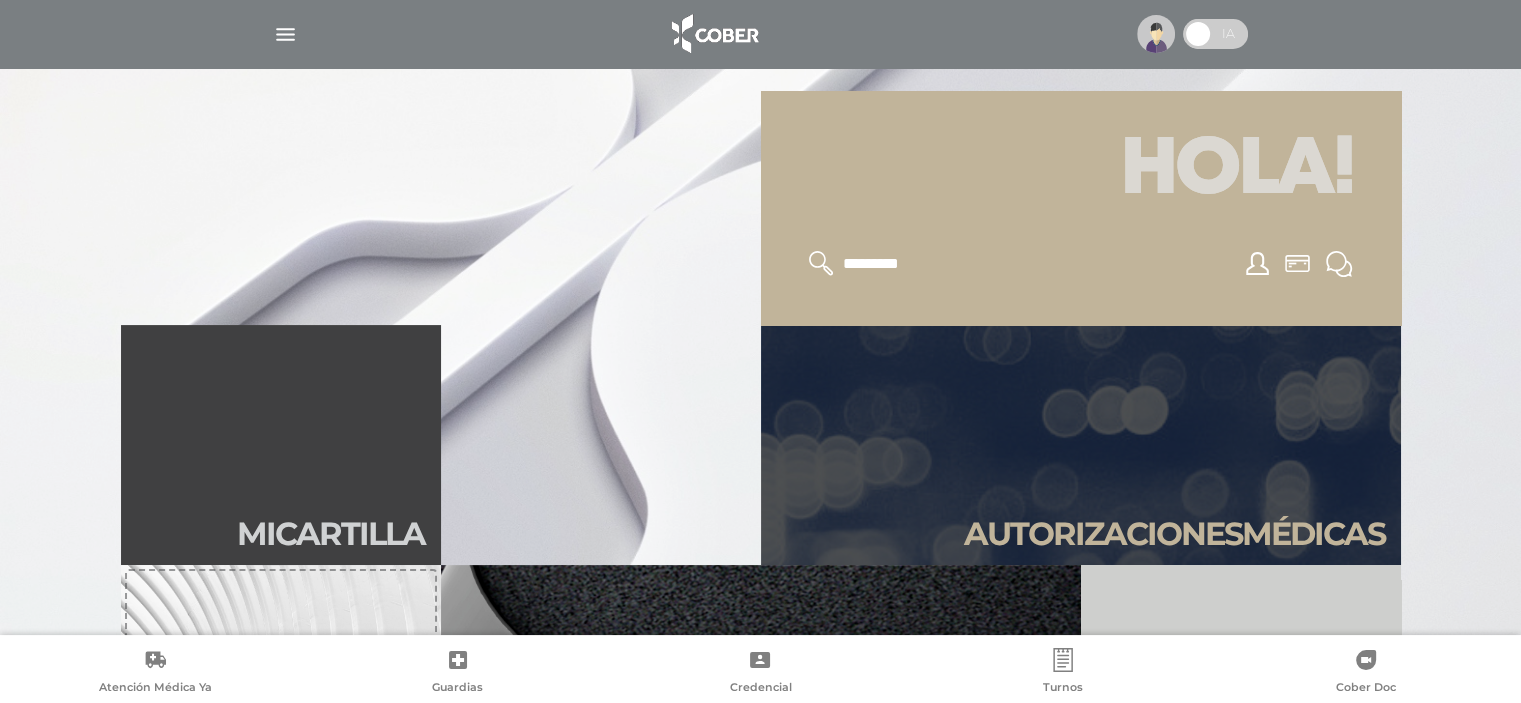 scroll, scrollTop: 500, scrollLeft: 0, axis: vertical 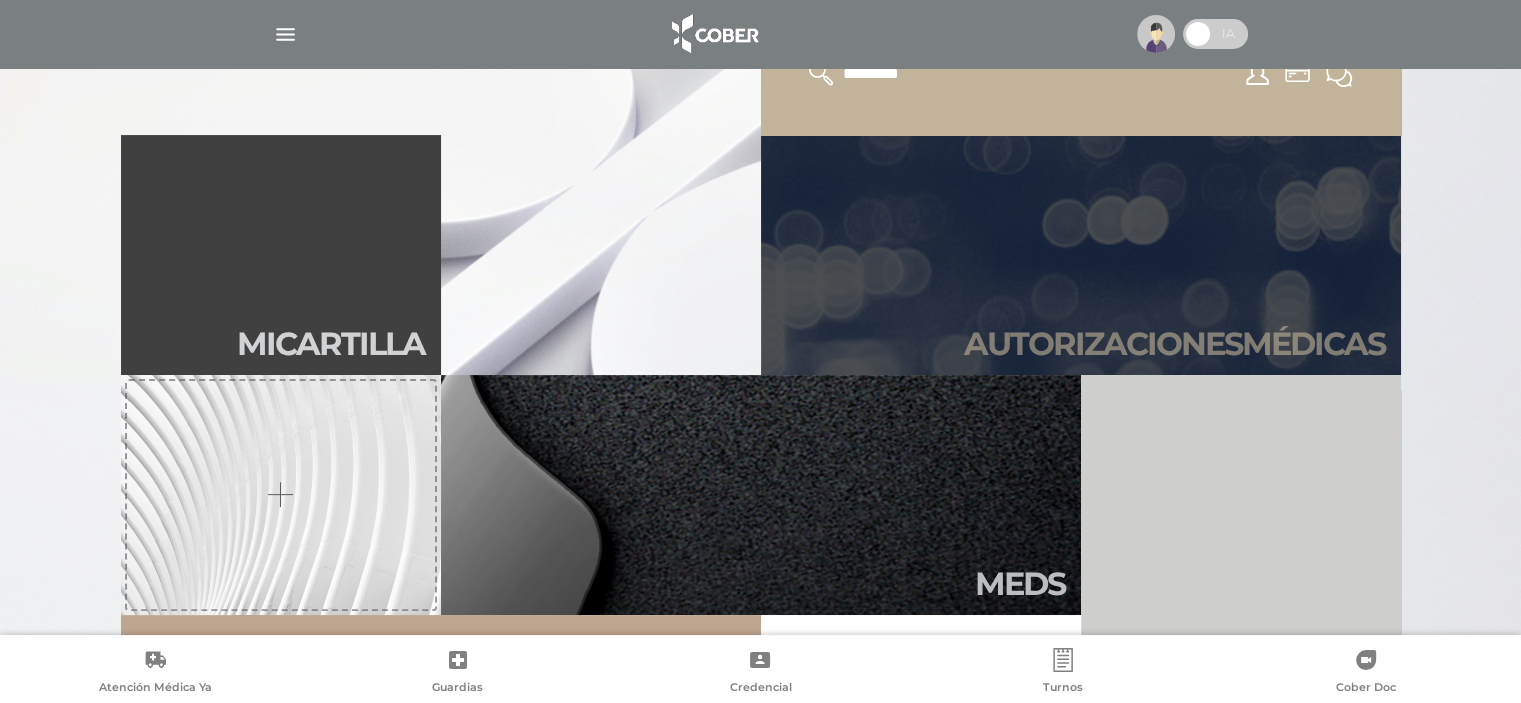 click on "Autori zaciones  médicas" at bounding box center (1174, 344) 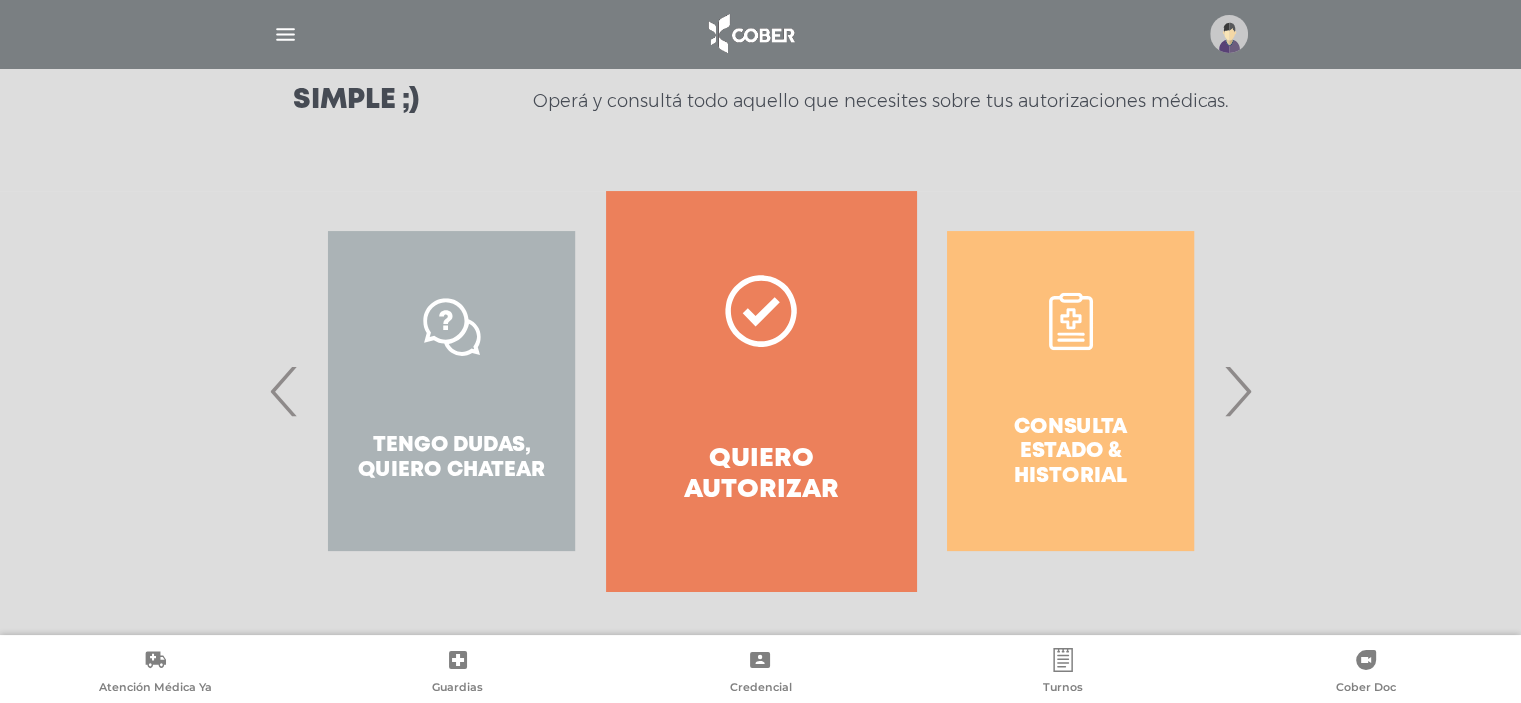 scroll, scrollTop: 300, scrollLeft: 0, axis: vertical 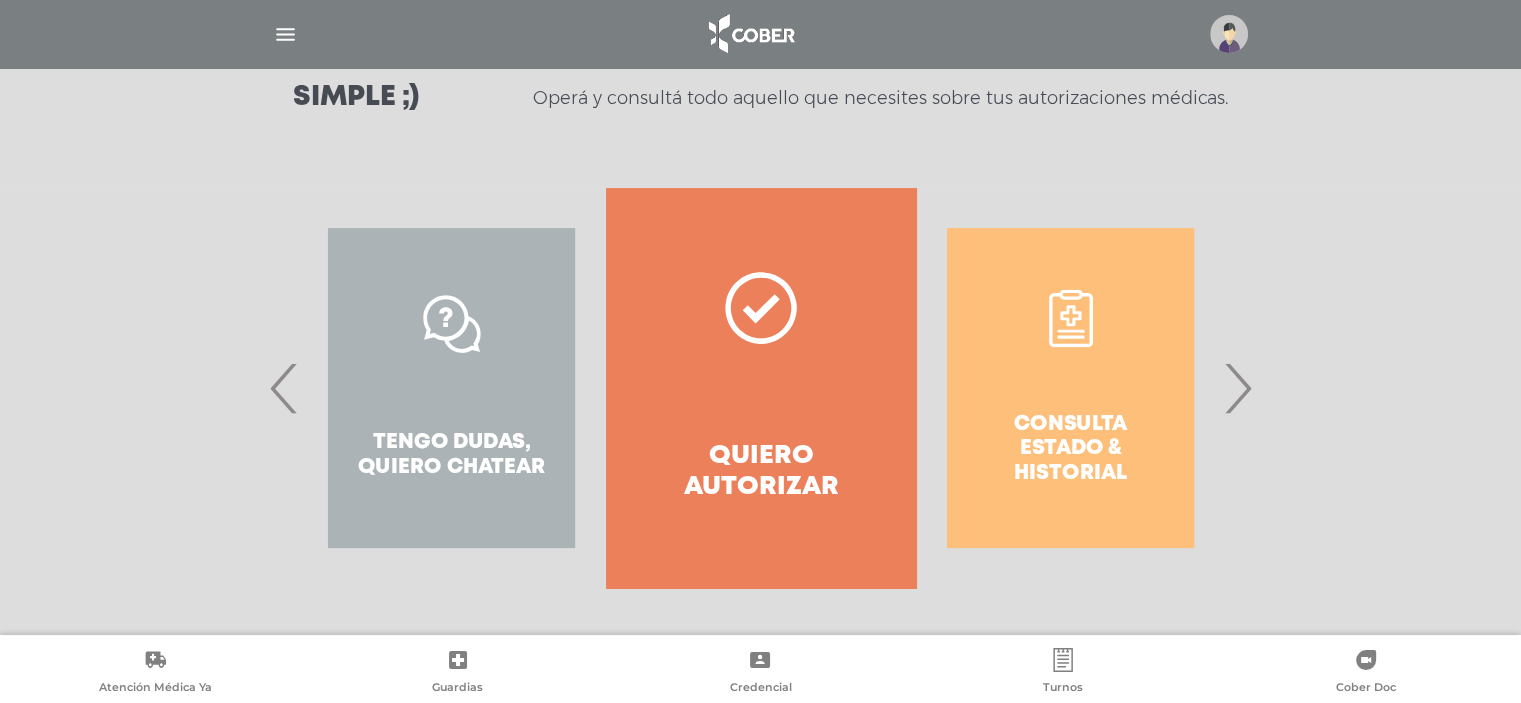 click on "›" at bounding box center [1237, 388] 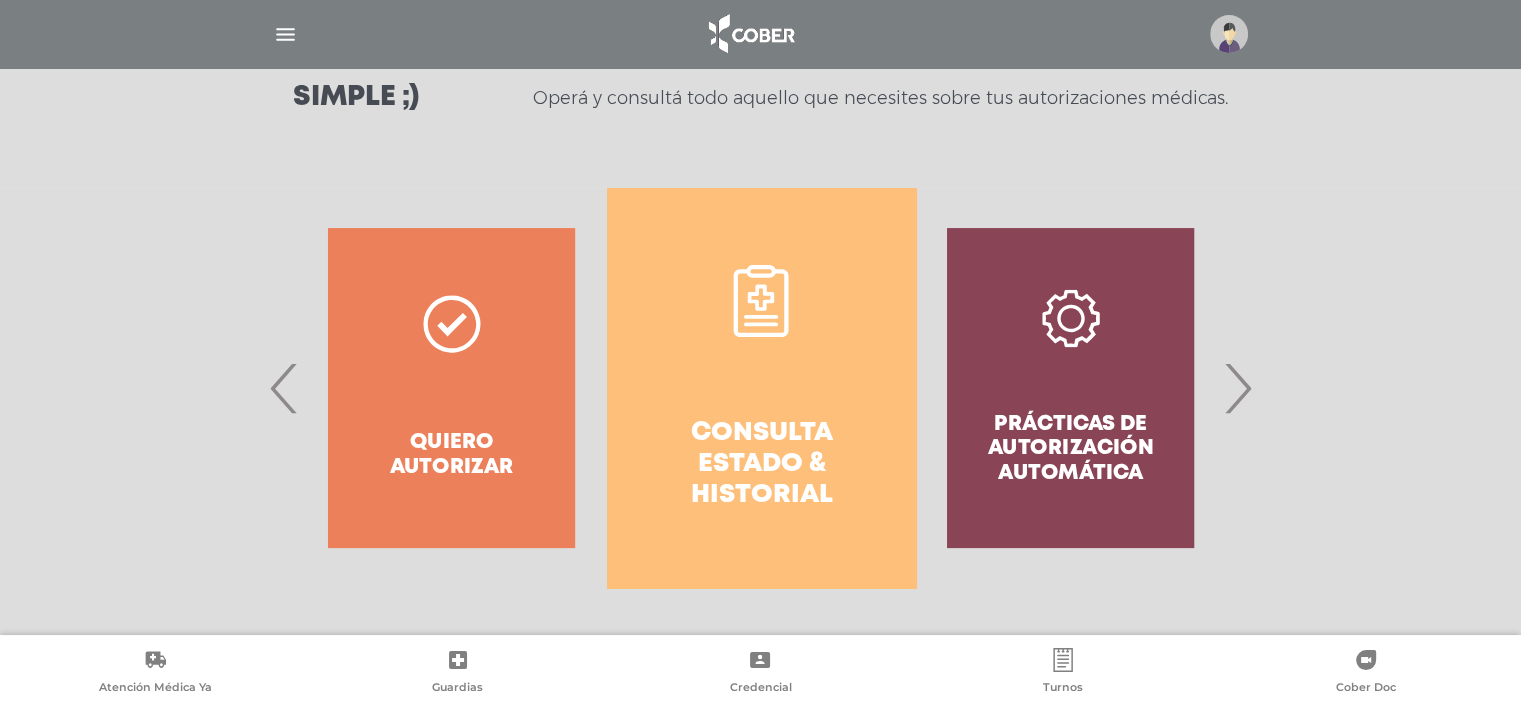 click on "Consulta estado & historial" at bounding box center [761, 465] 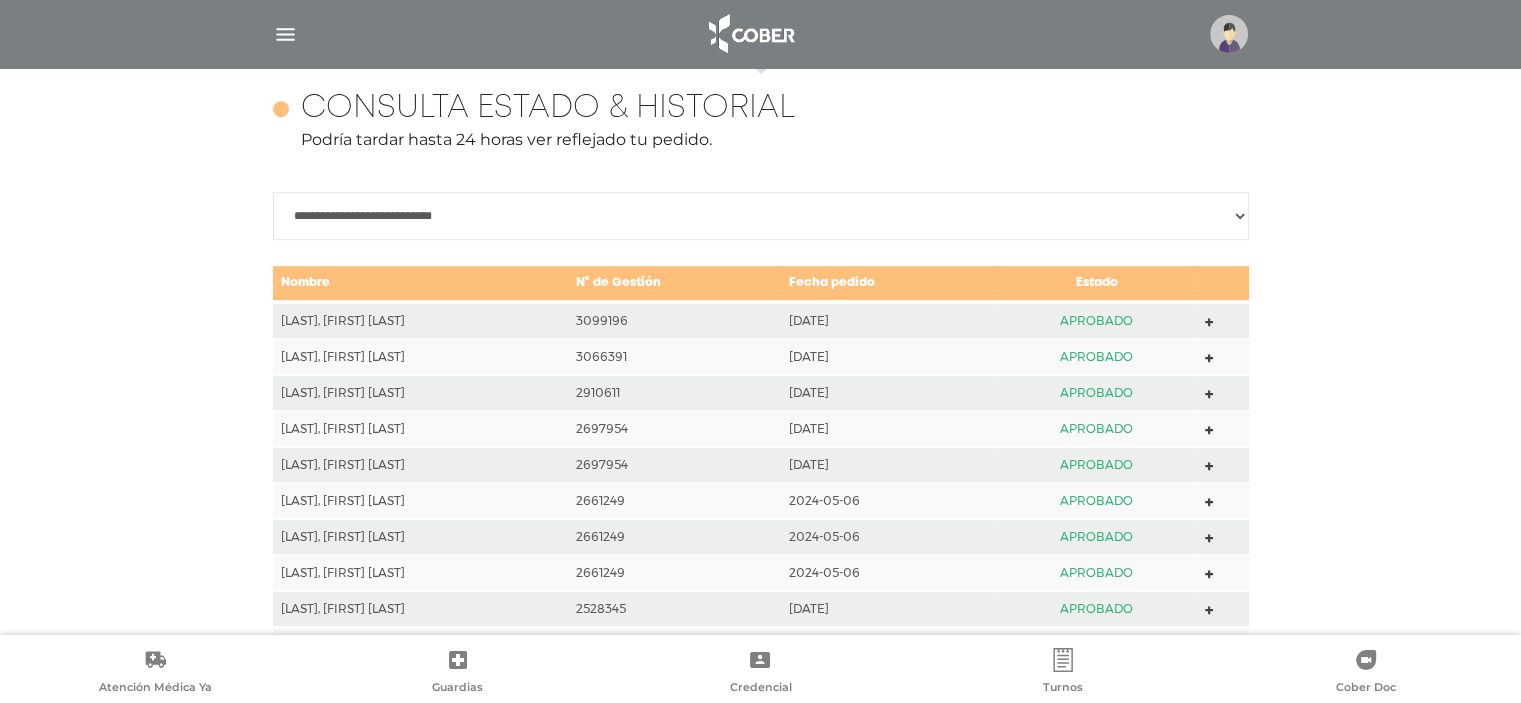 scroll, scrollTop: 888, scrollLeft: 0, axis: vertical 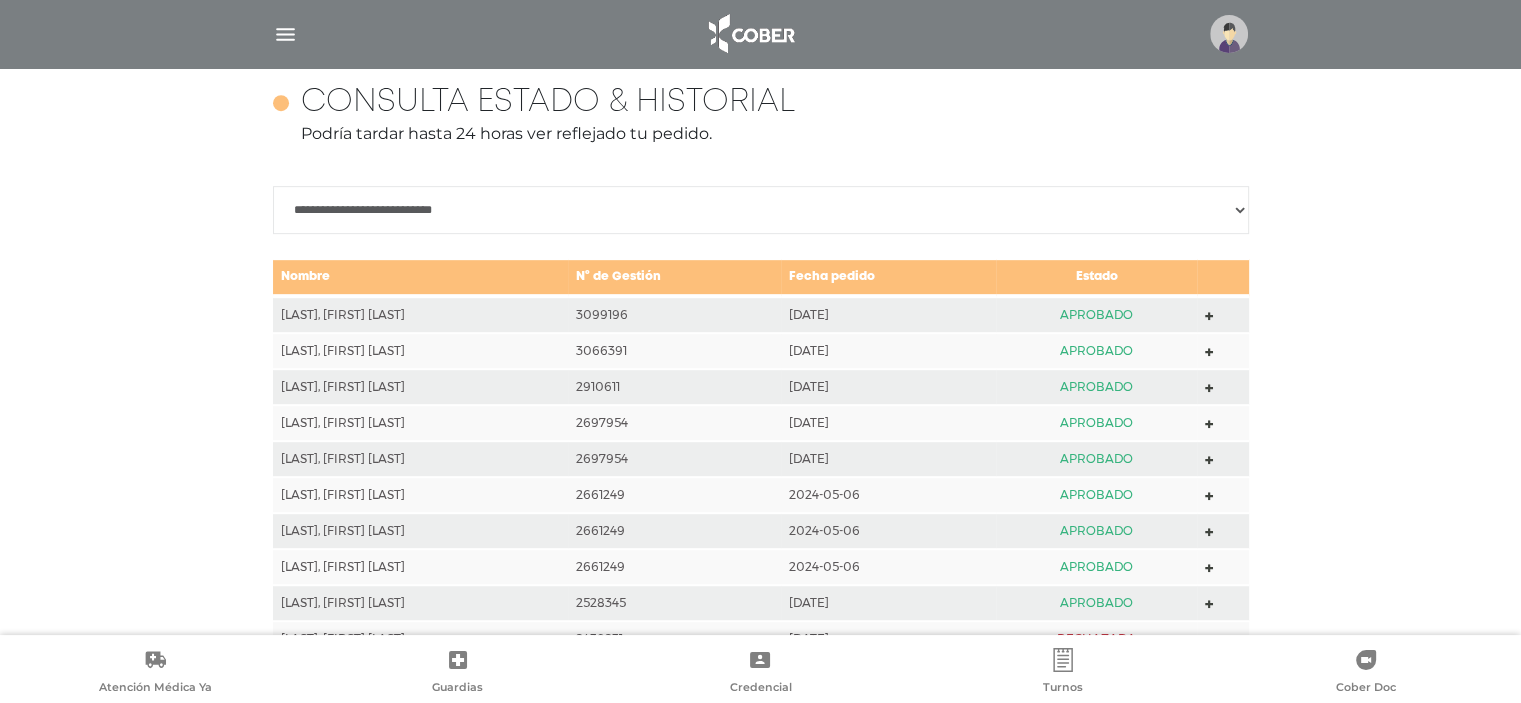 click at bounding box center [1209, 316] 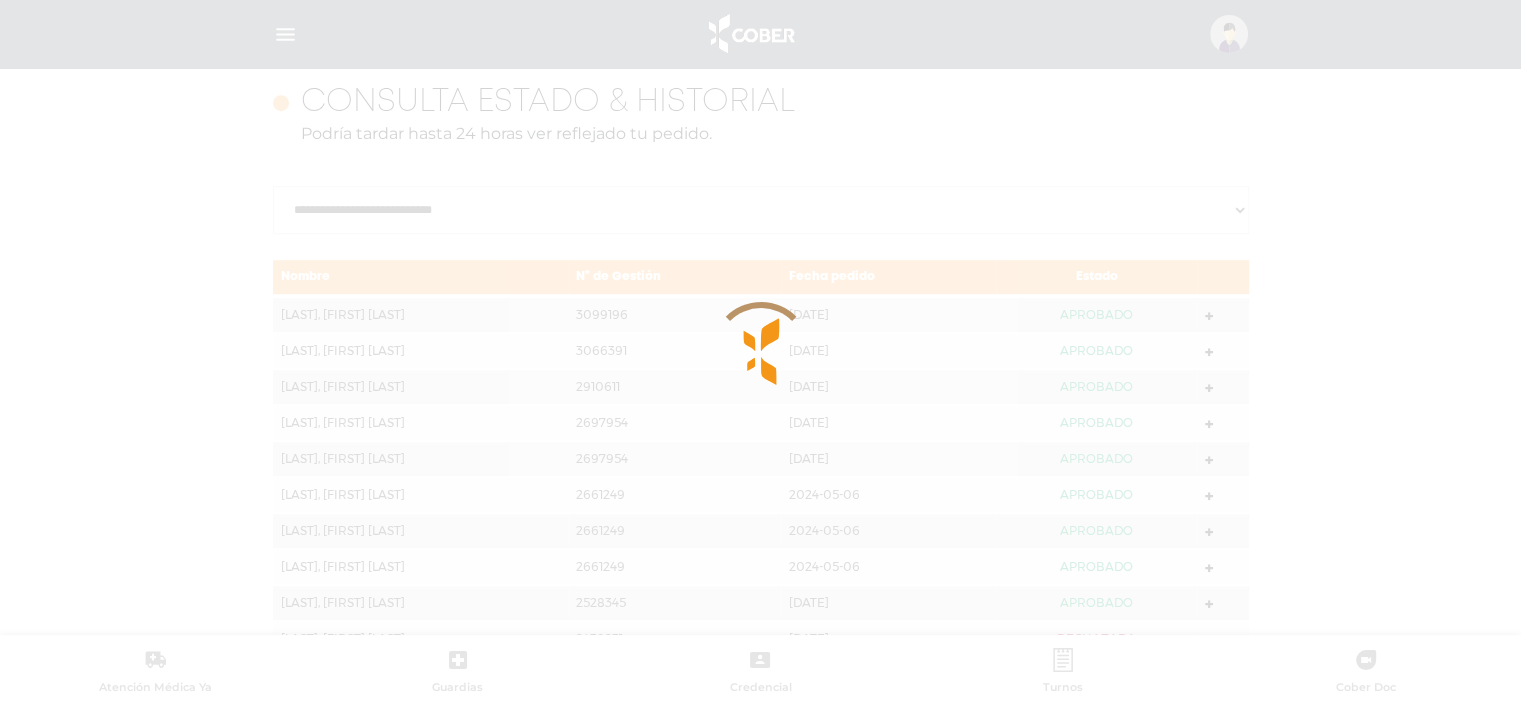 drag, startPoint x: 1332, startPoint y: 232, endPoint x: 1344, endPoint y: 216, distance: 20 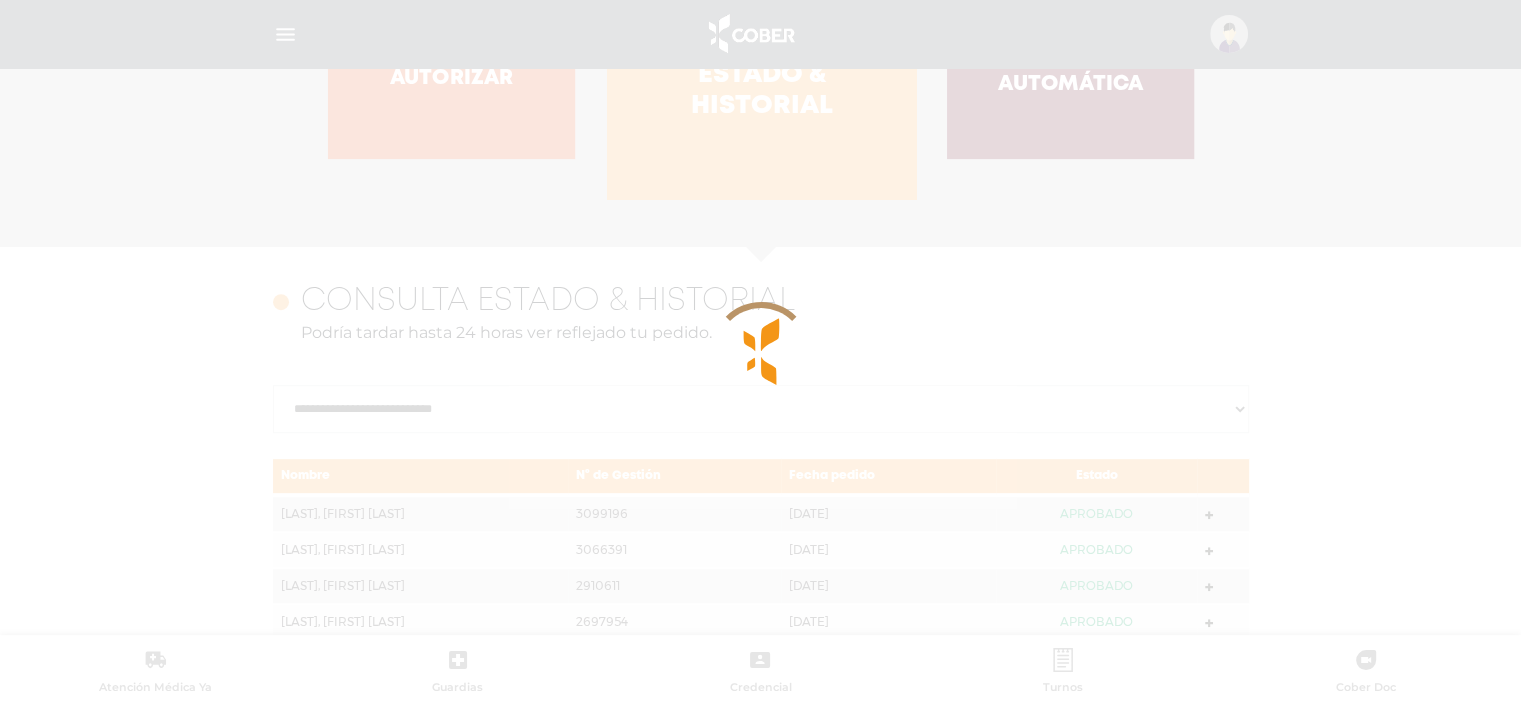 scroll, scrollTop: 688, scrollLeft: 0, axis: vertical 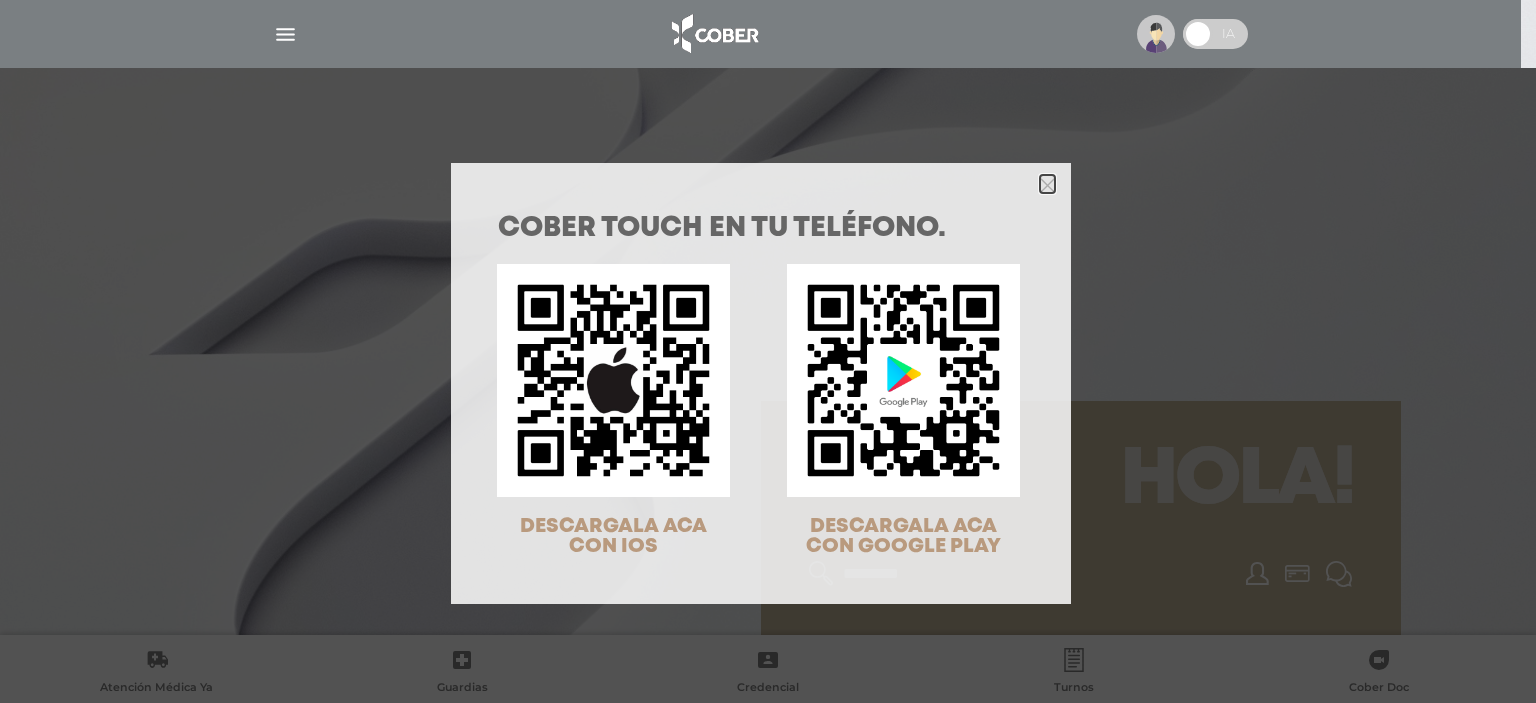 click at bounding box center [1047, 185] 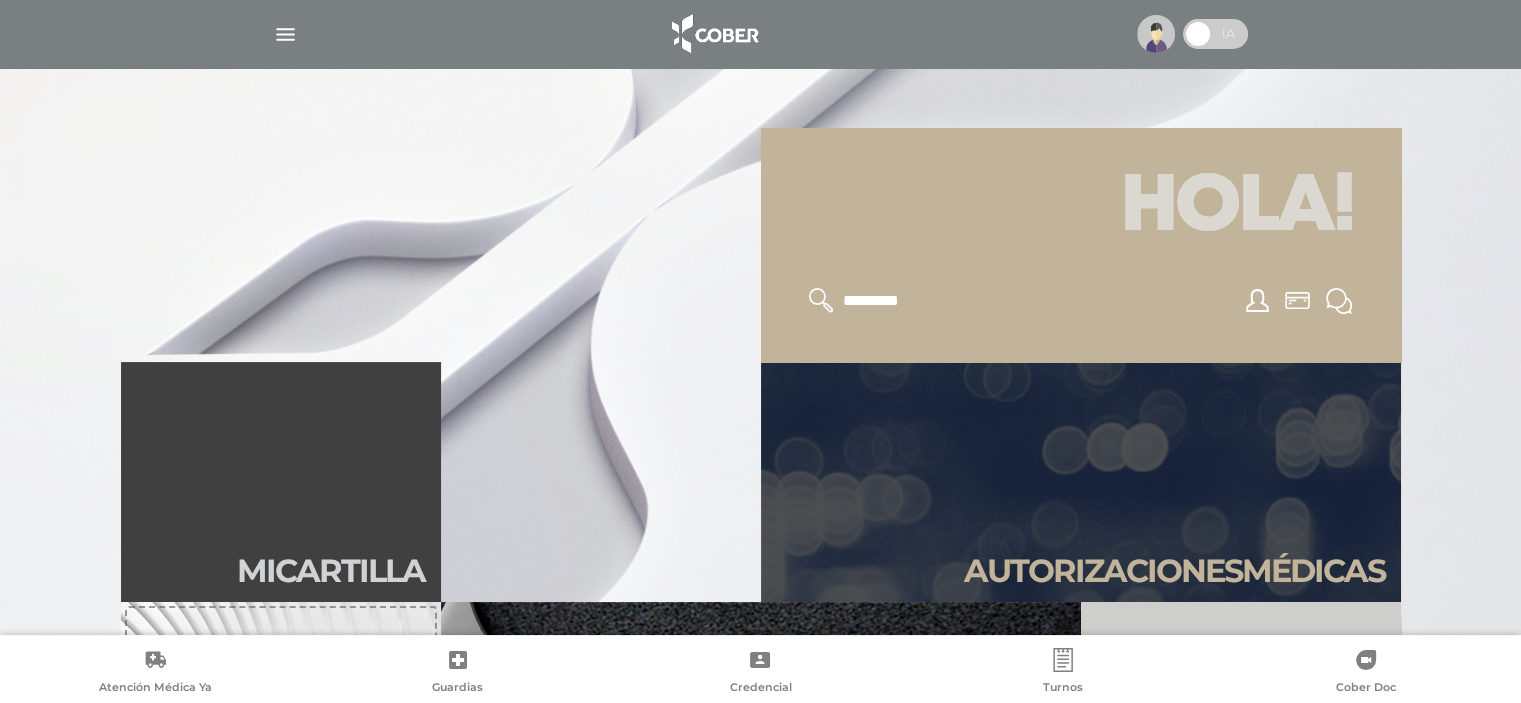 scroll, scrollTop: 300, scrollLeft: 0, axis: vertical 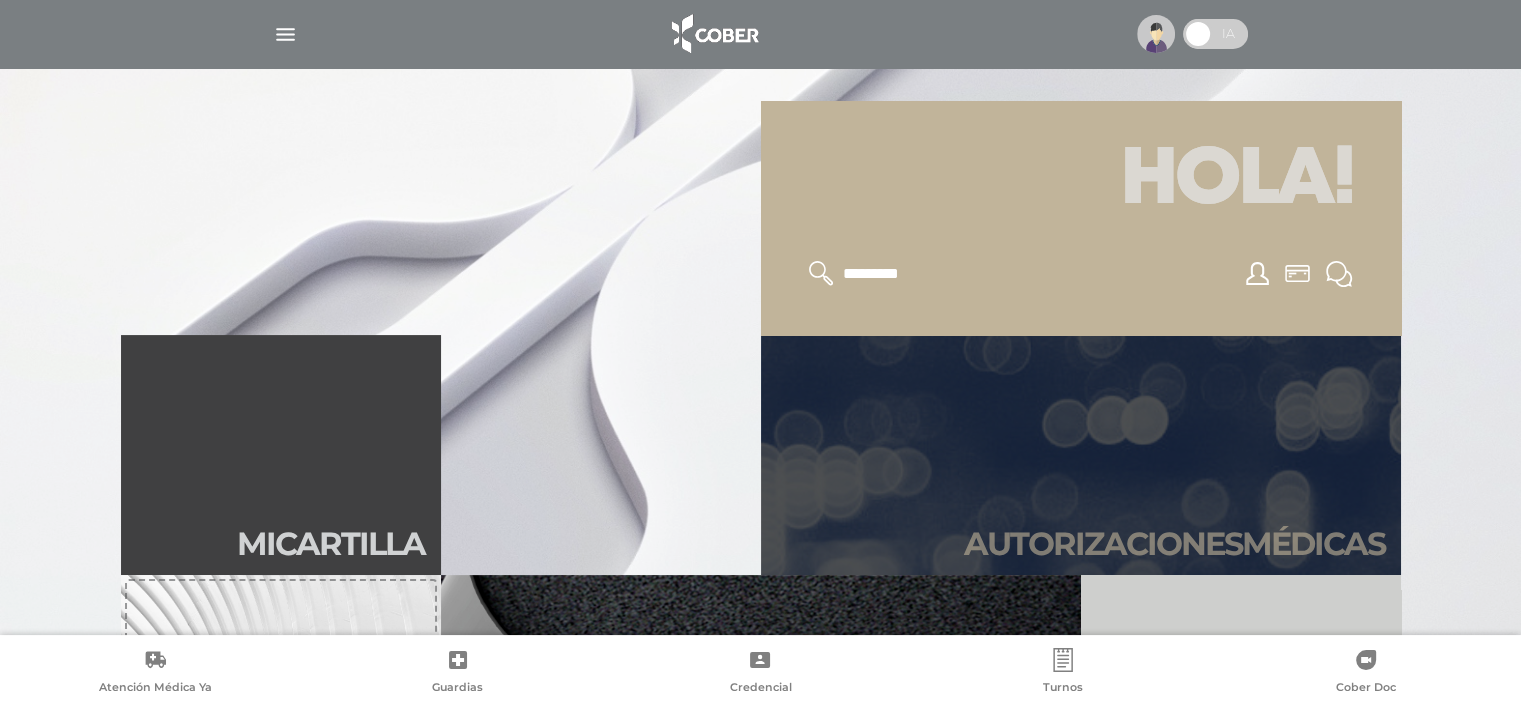click on "Autori zaciones  médicas" at bounding box center [1174, 544] 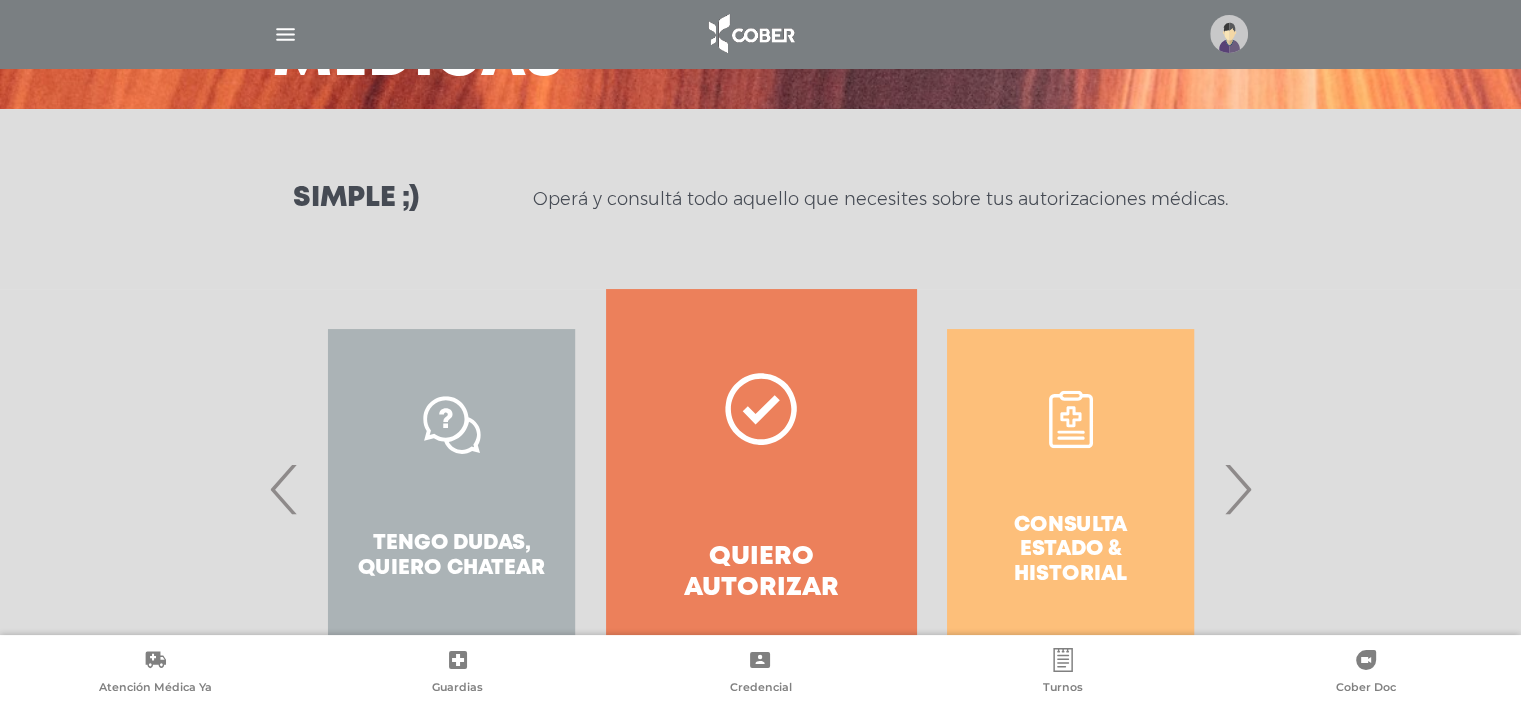 scroll, scrollTop: 200, scrollLeft: 0, axis: vertical 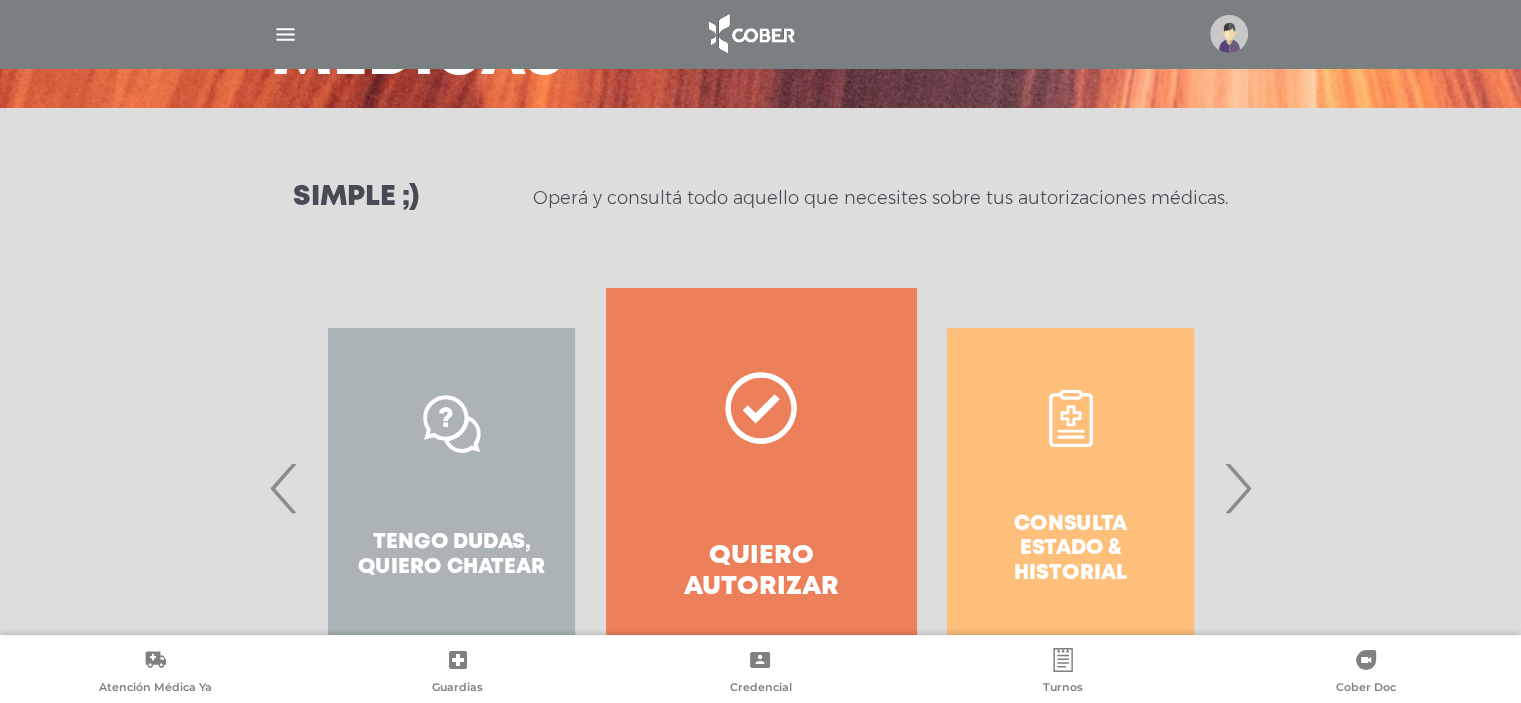click on "›" at bounding box center [1237, 488] 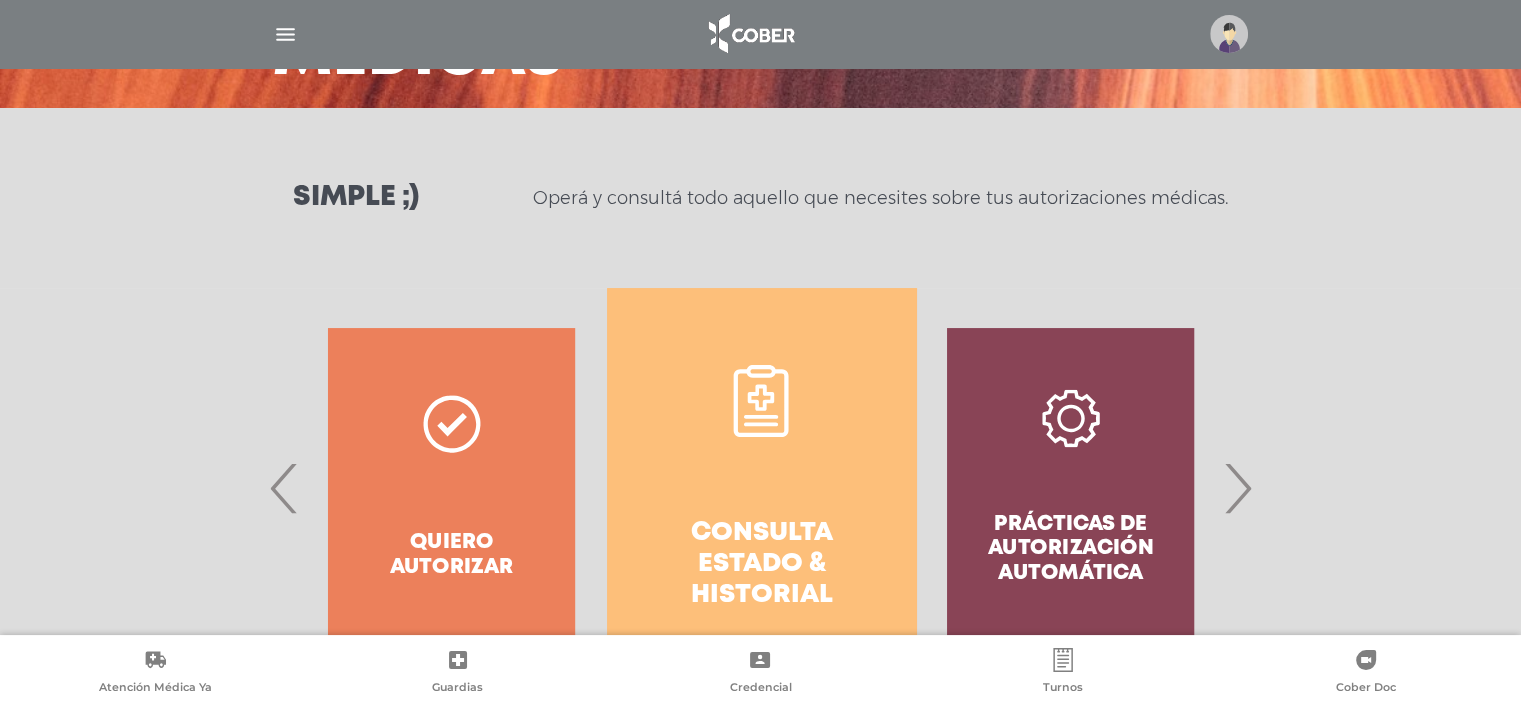 click on "Consulta estado & historial" at bounding box center (761, 565) 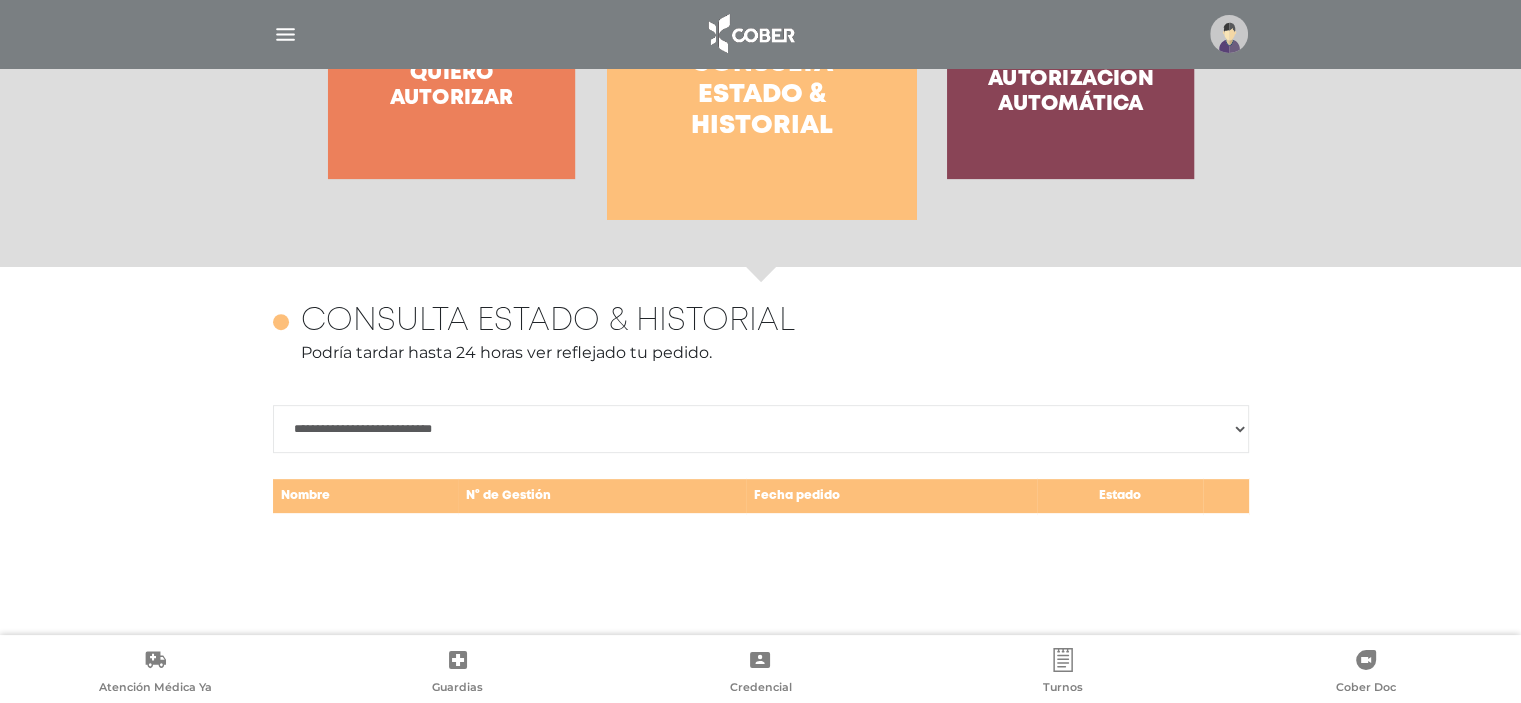 scroll, scrollTop: 768, scrollLeft: 0, axis: vertical 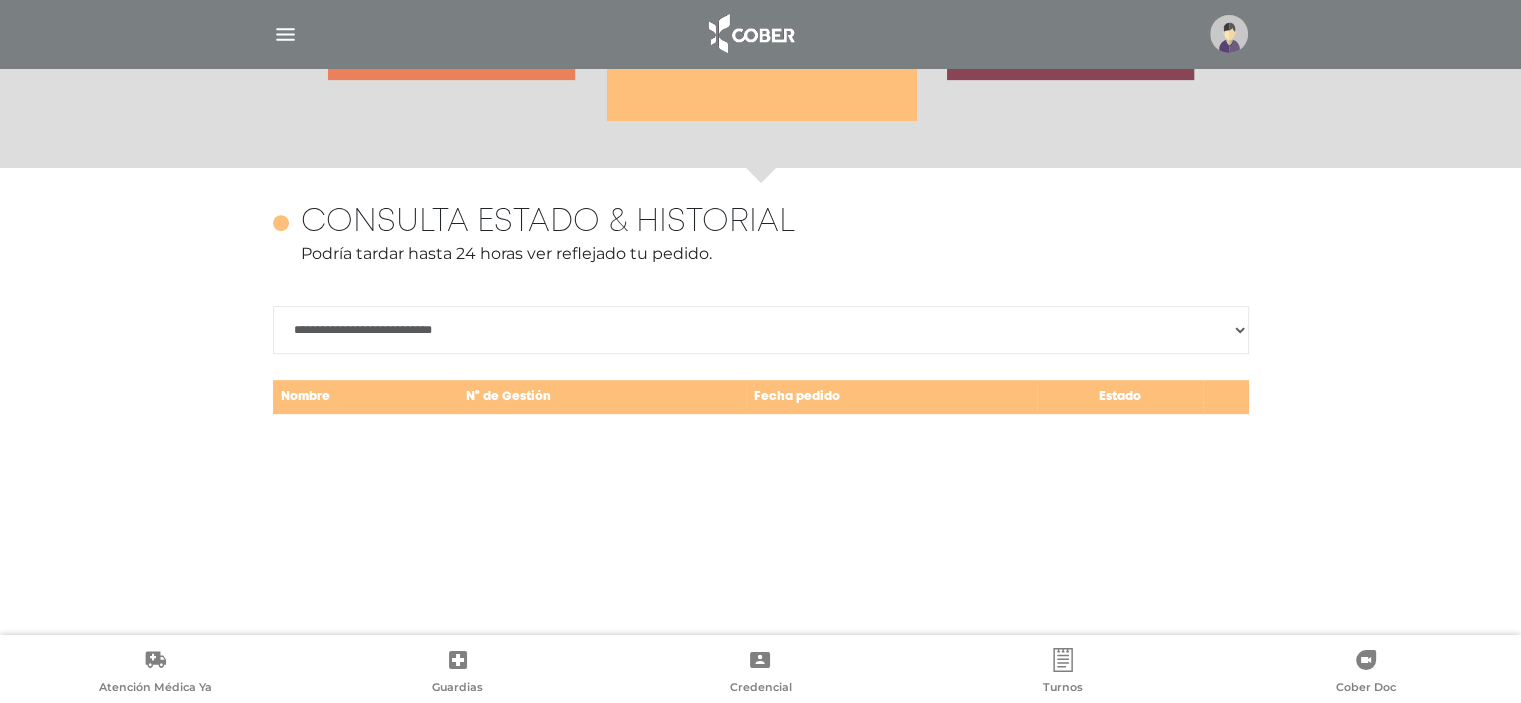 click on "**********" at bounding box center [761, 330] 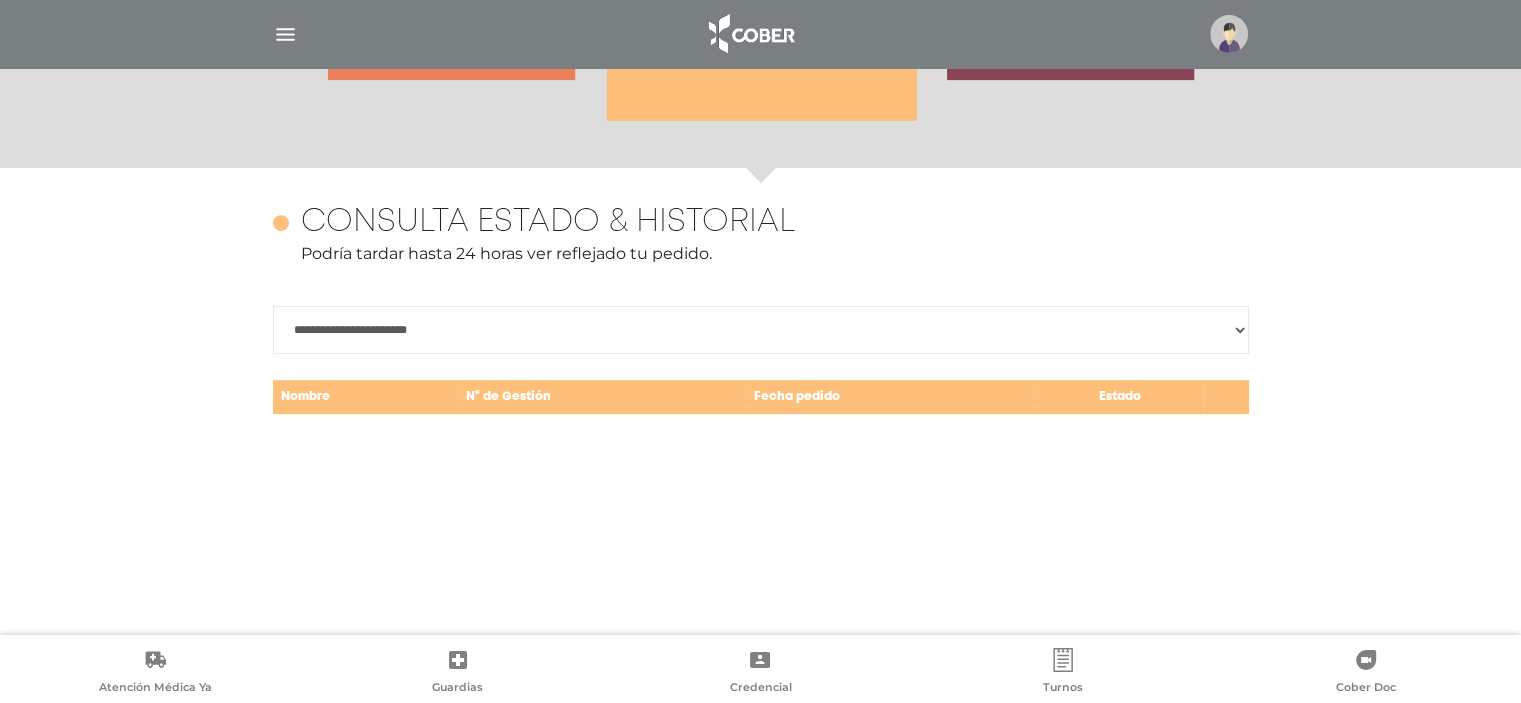 click on "**********" at bounding box center [761, 330] 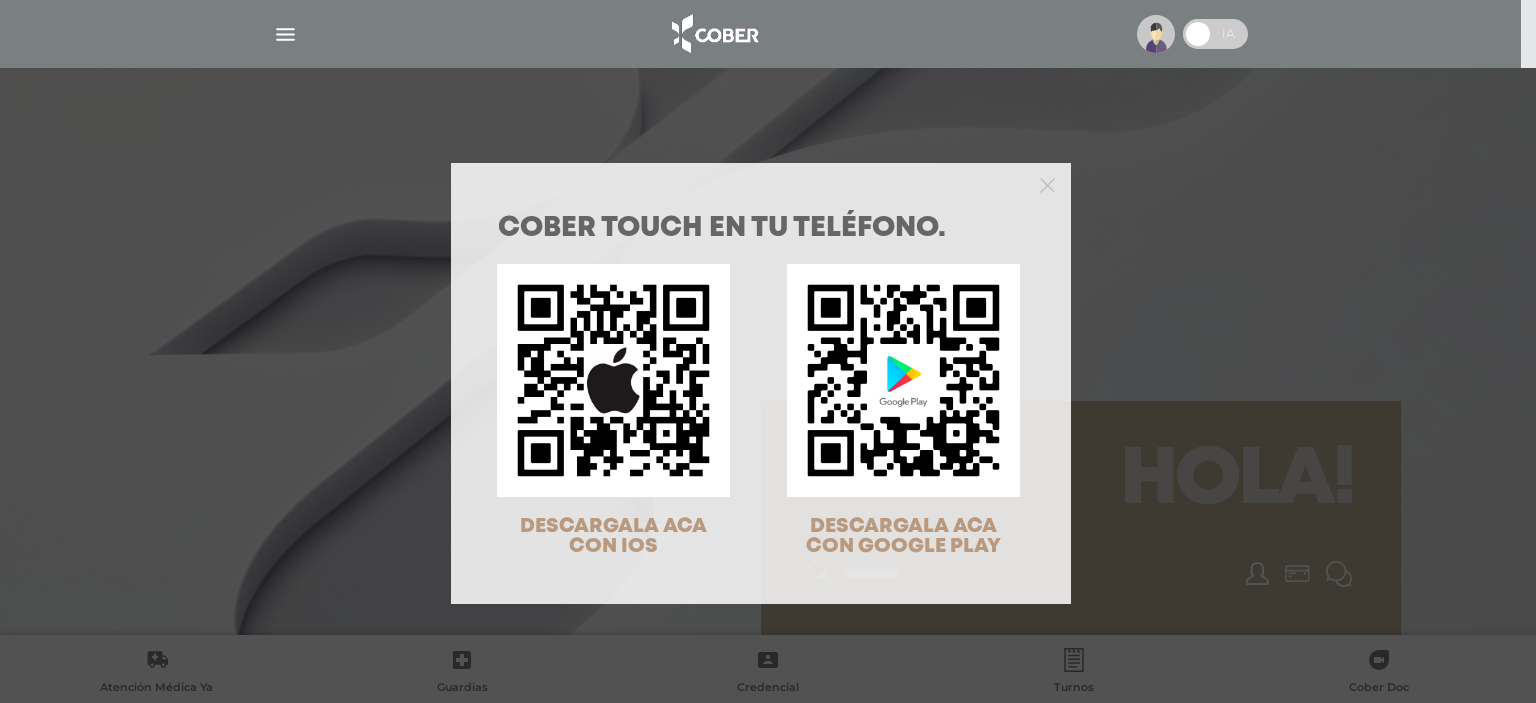 scroll, scrollTop: 0, scrollLeft: 0, axis: both 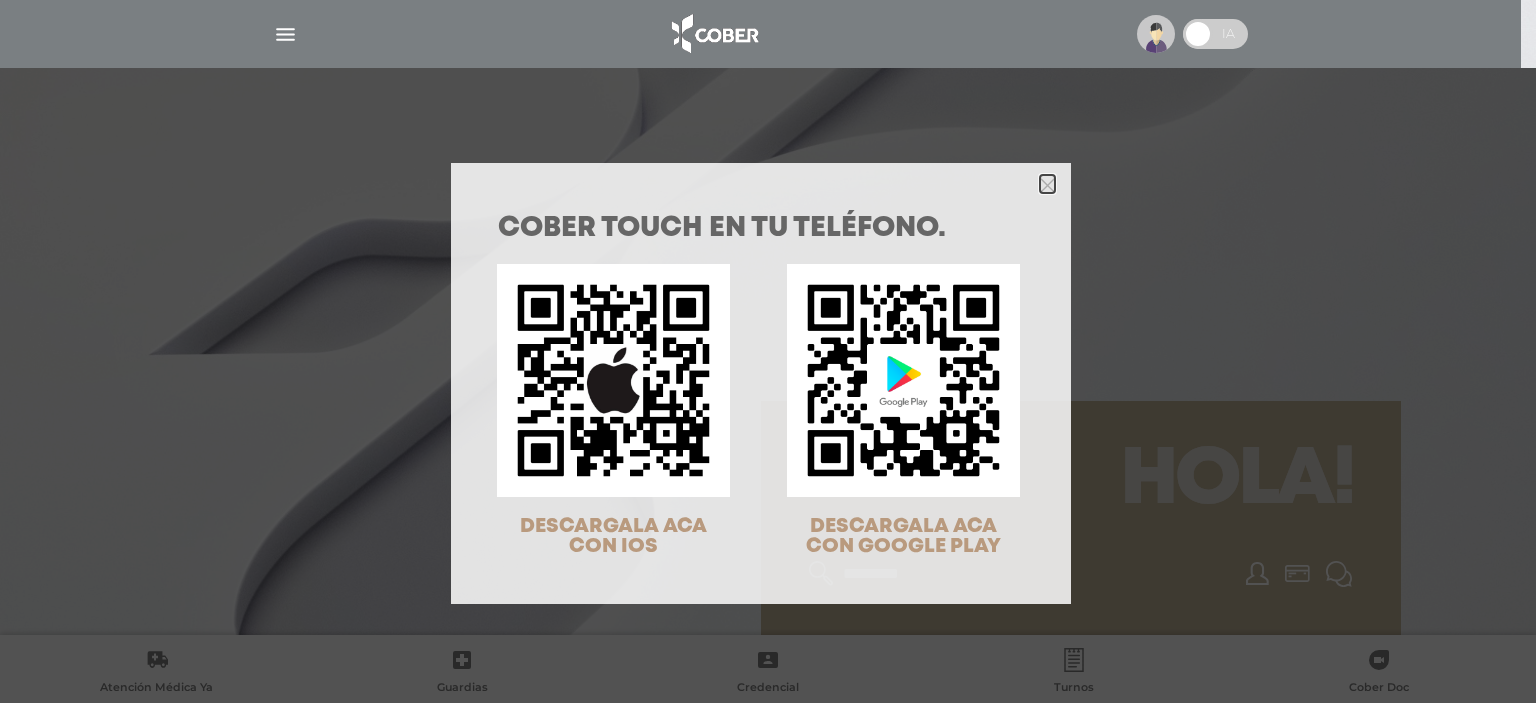 click at bounding box center [1047, 185] 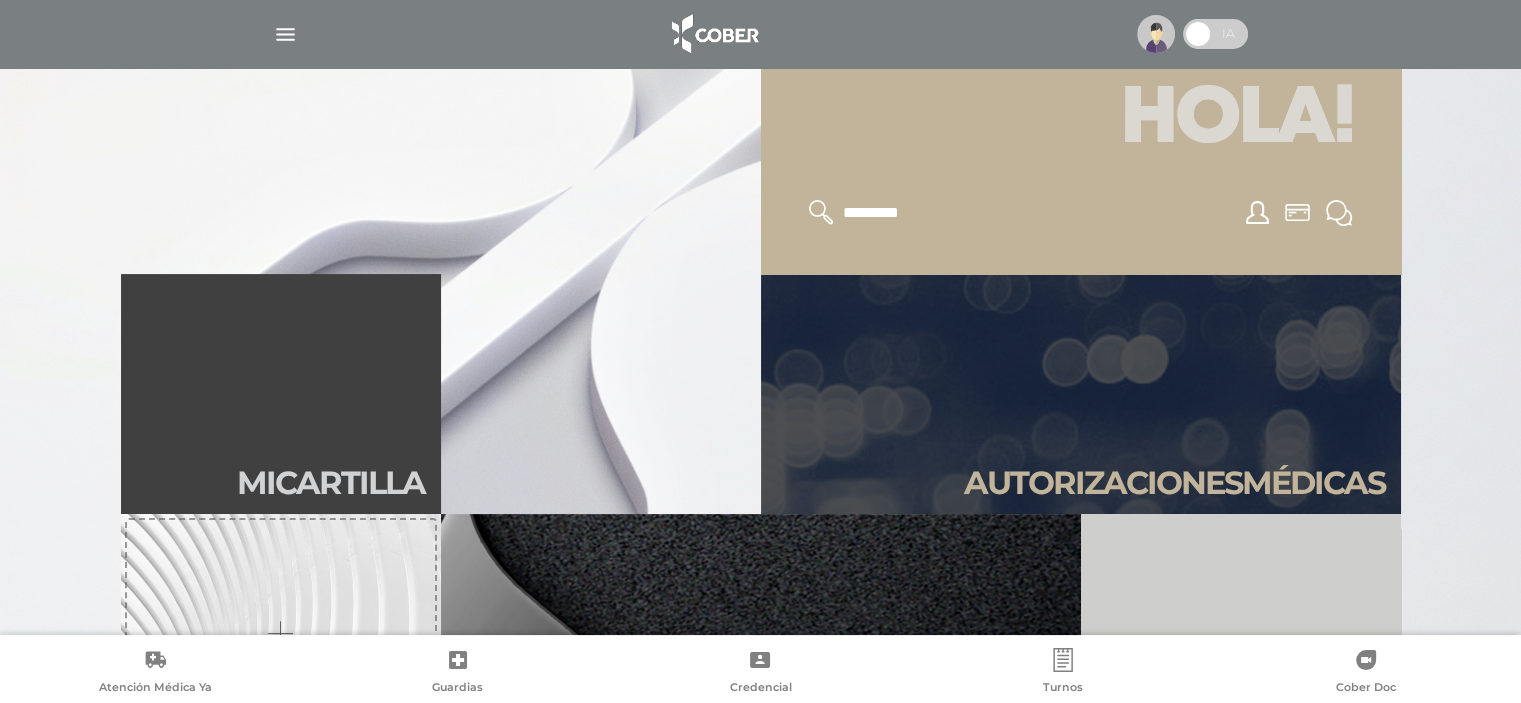 scroll, scrollTop: 400, scrollLeft: 0, axis: vertical 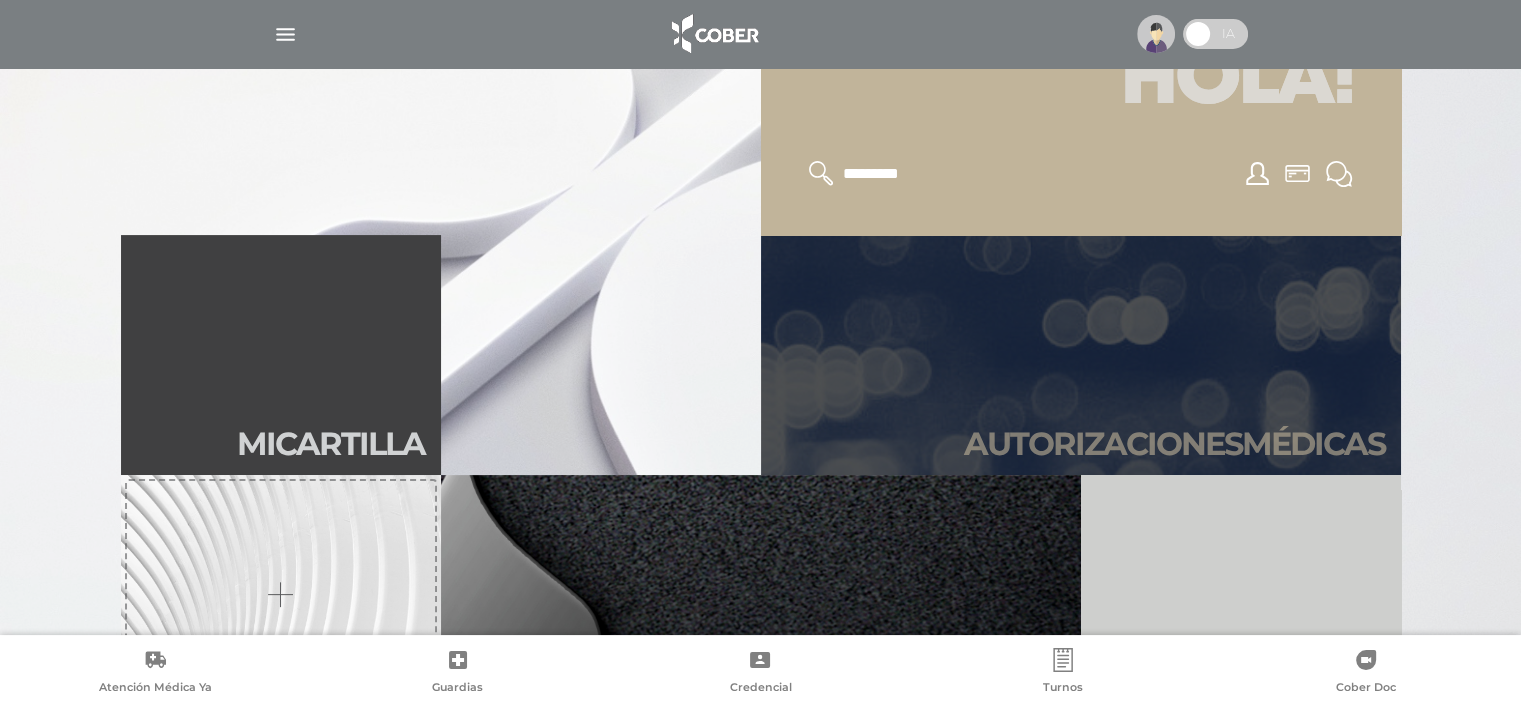 click on "Autori zaciones  médicas" at bounding box center (1174, 444) 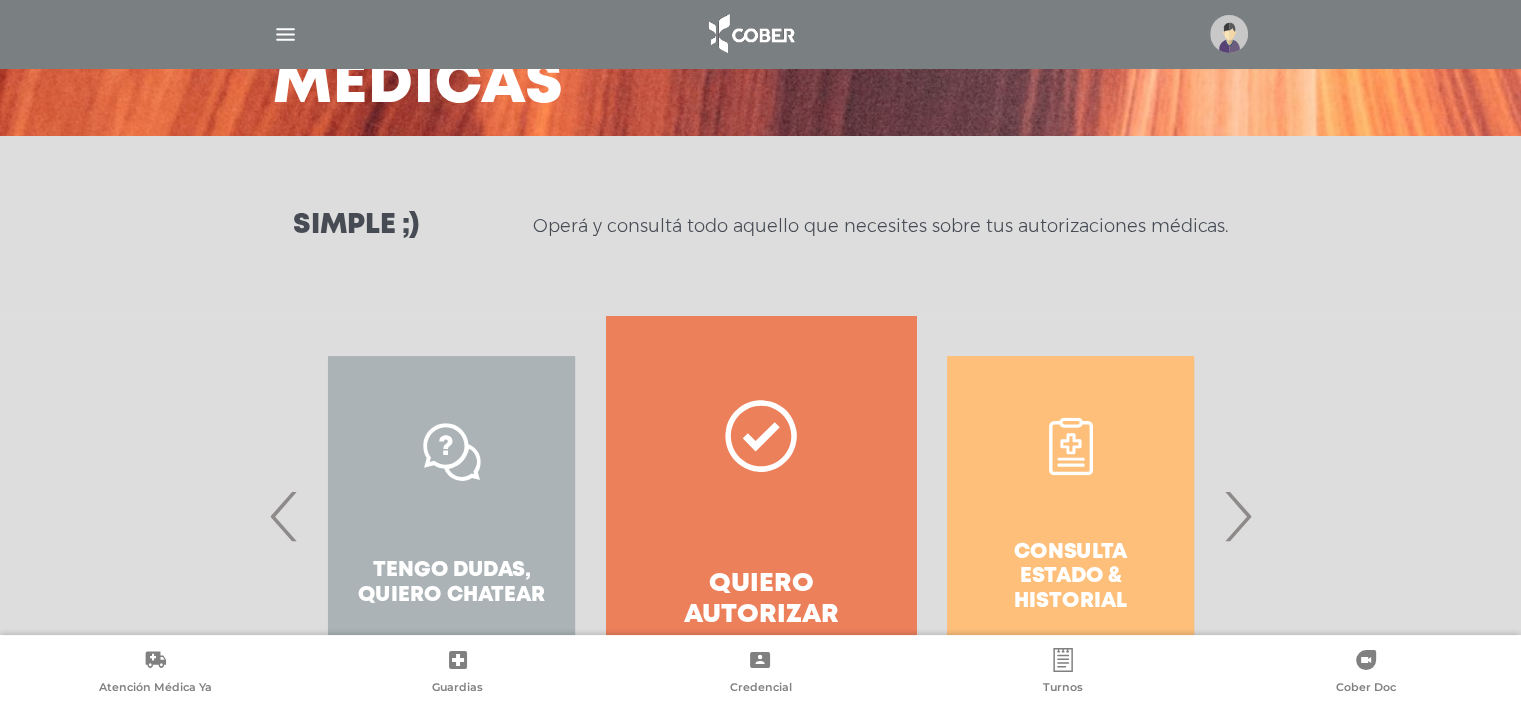 scroll, scrollTop: 200, scrollLeft: 0, axis: vertical 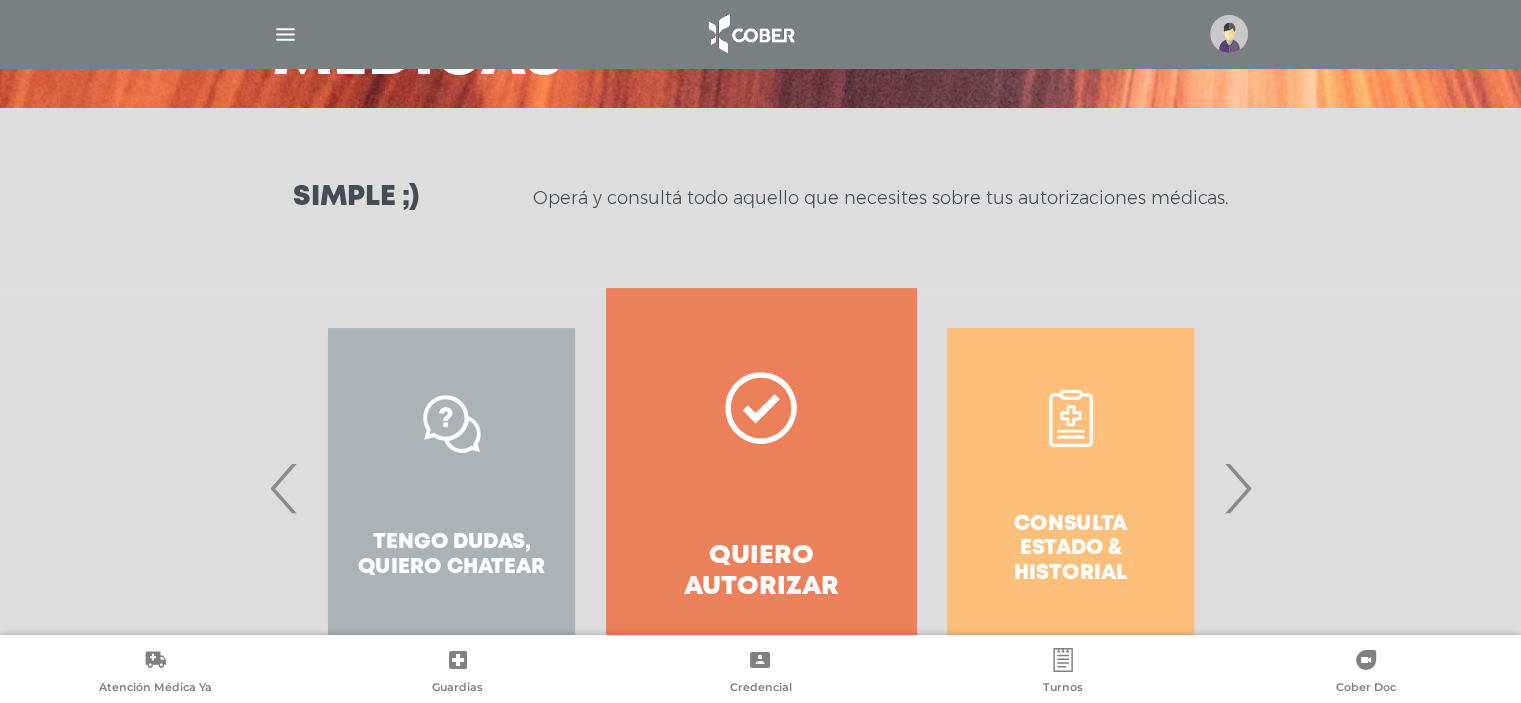click on "›" at bounding box center [1237, 488] 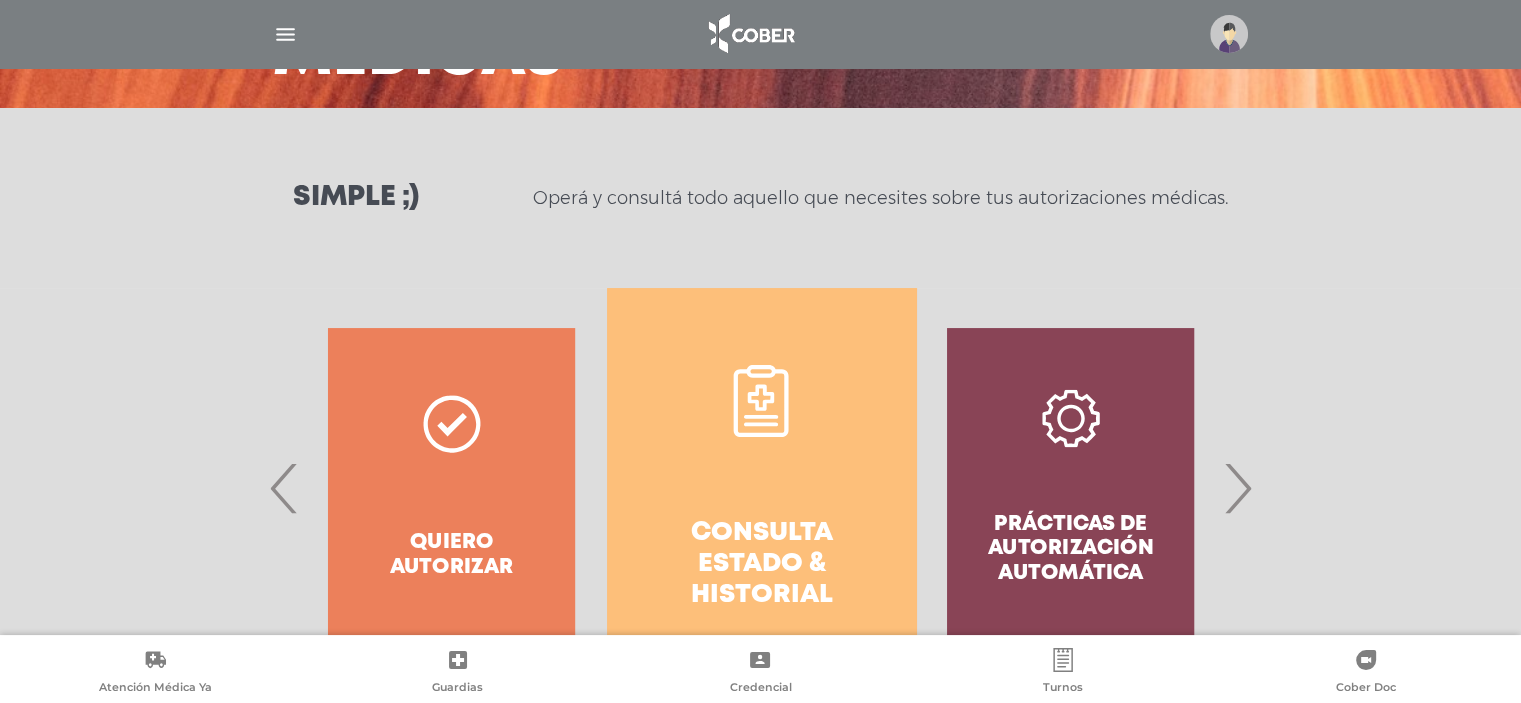 click on "Consulta estado & historial" at bounding box center [761, 565] 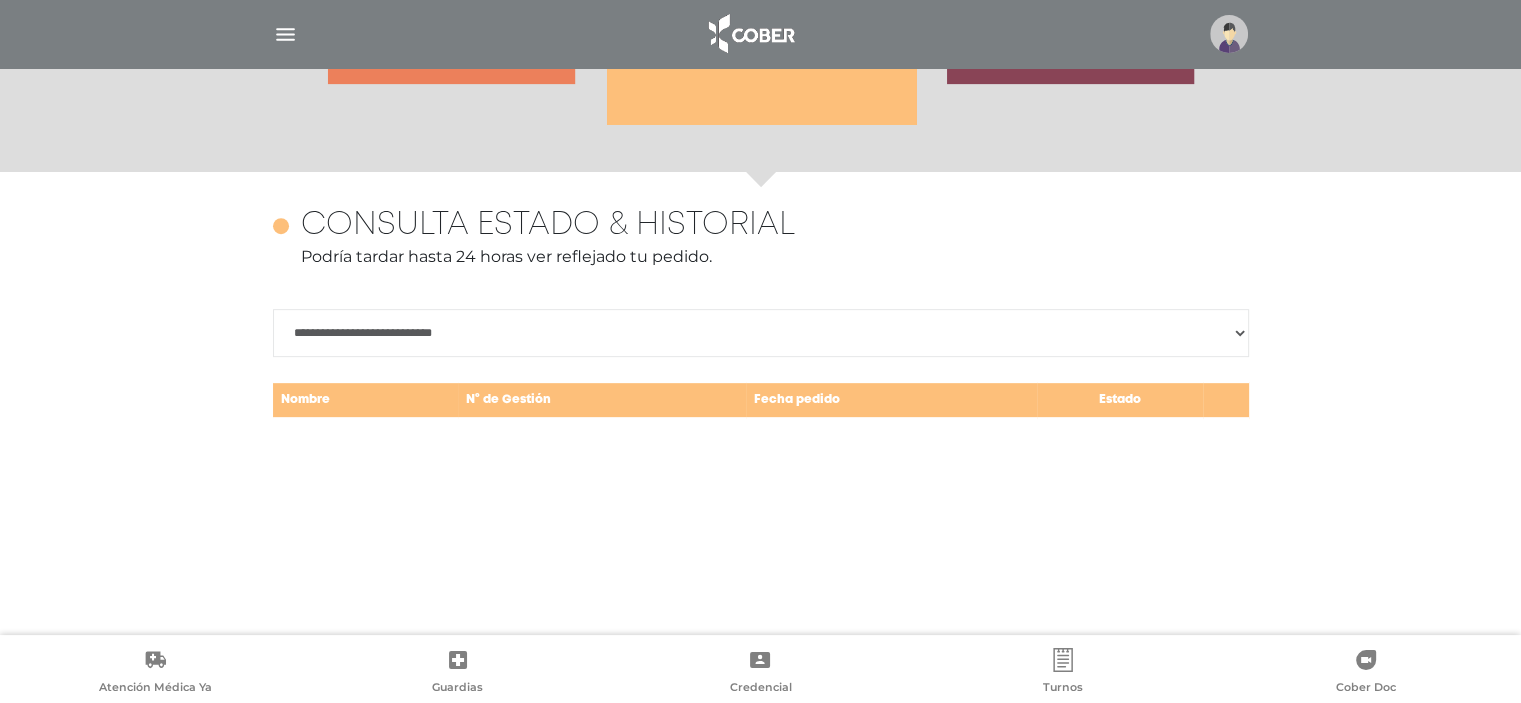 scroll, scrollTop: 868, scrollLeft: 0, axis: vertical 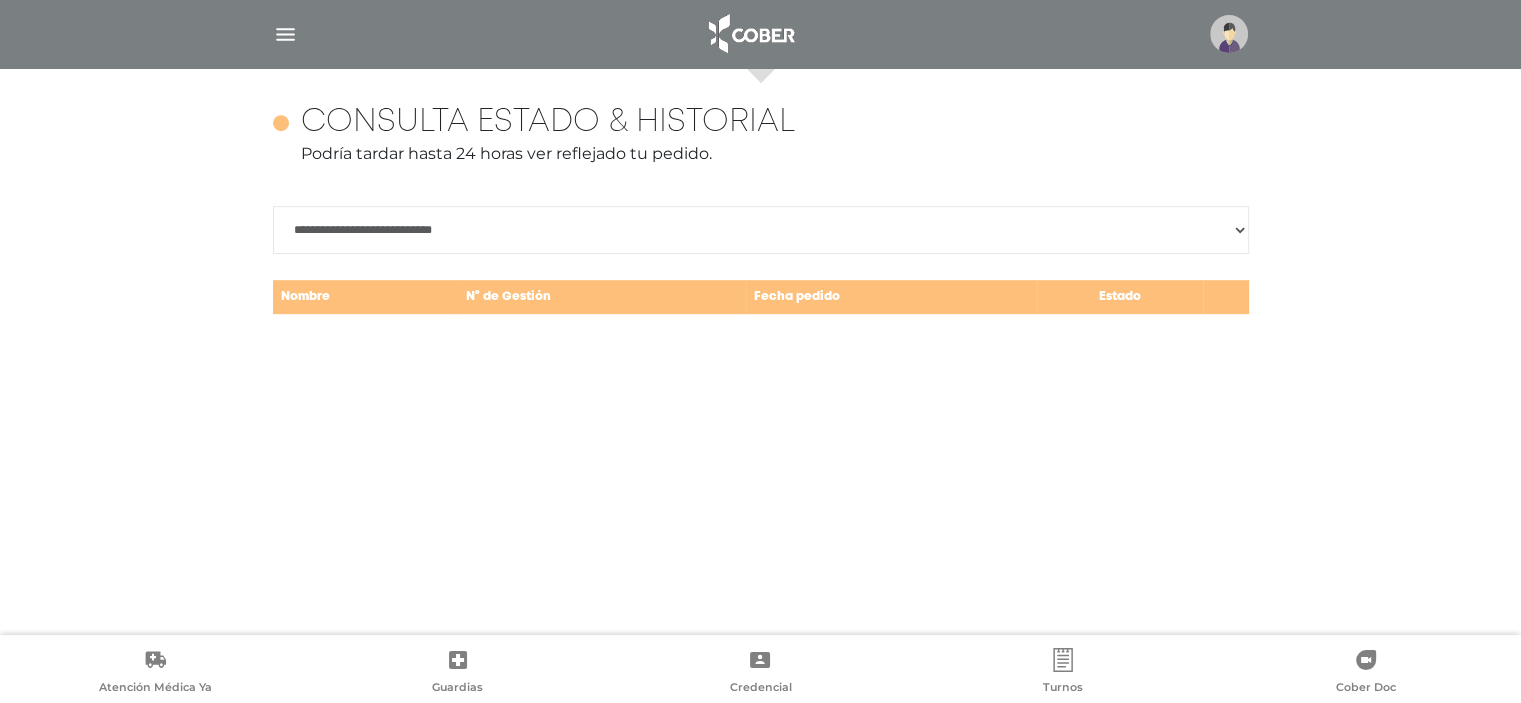 click on "**********" at bounding box center (761, 230) 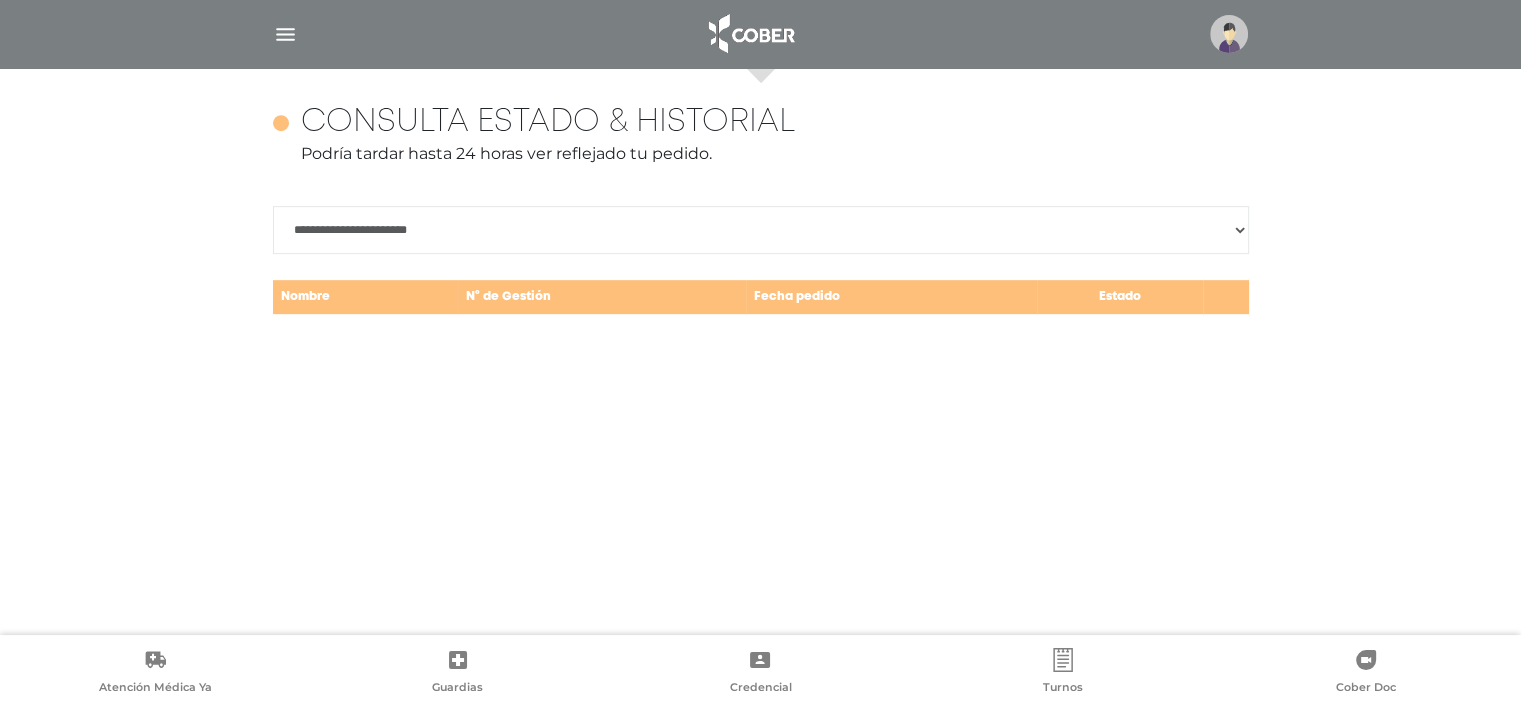 click on "**********" at bounding box center [761, 230] 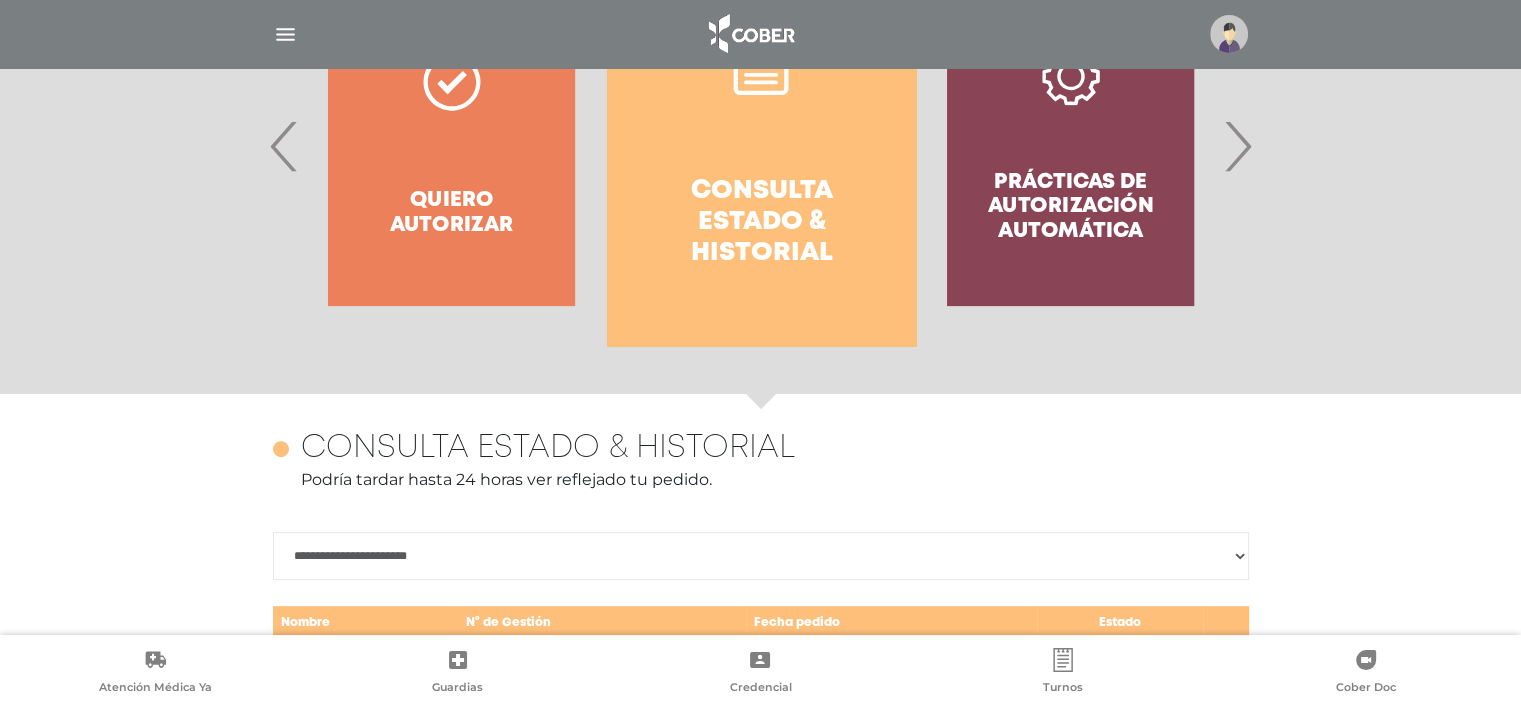 scroll, scrollTop: 268, scrollLeft: 0, axis: vertical 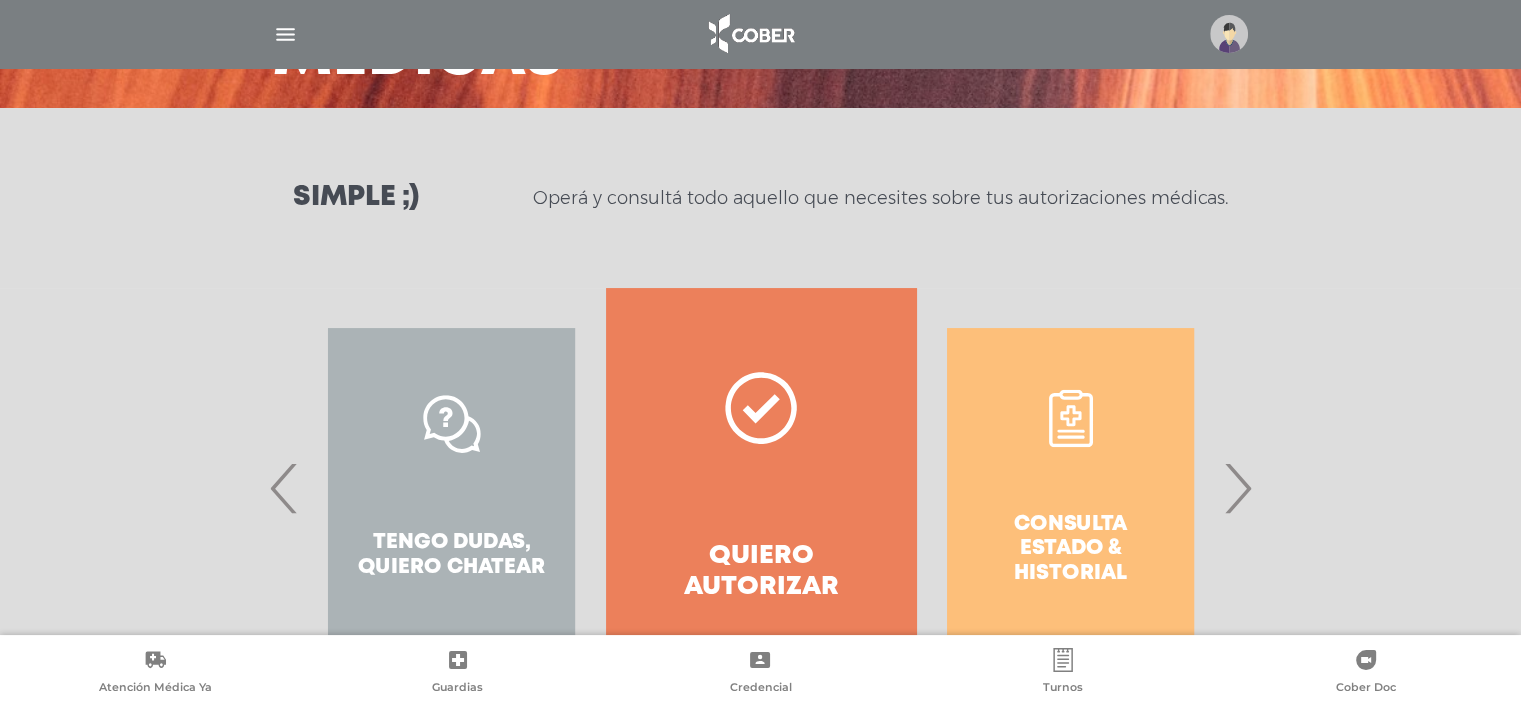click on "Consulta estado & historial" at bounding box center [1070, 488] 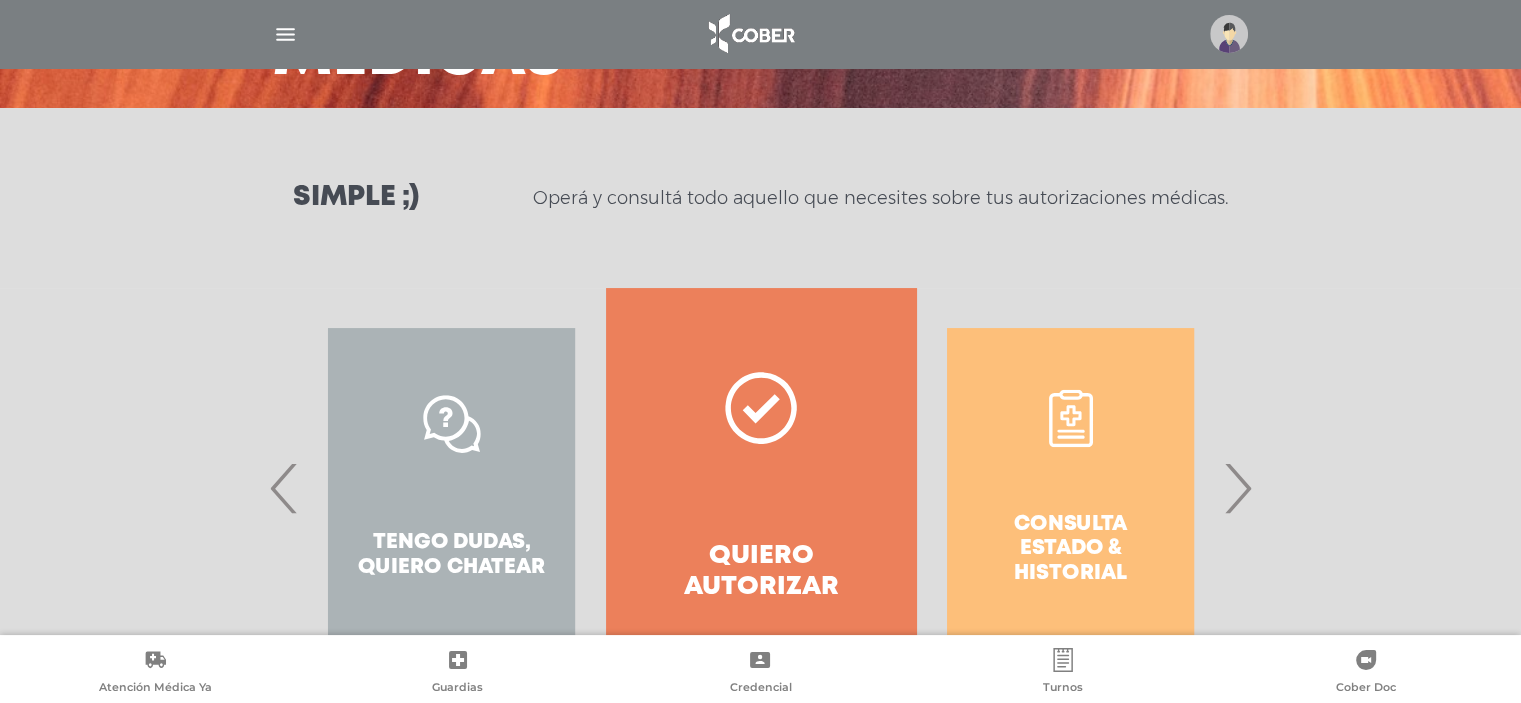 click on "›" at bounding box center (1237, 488) 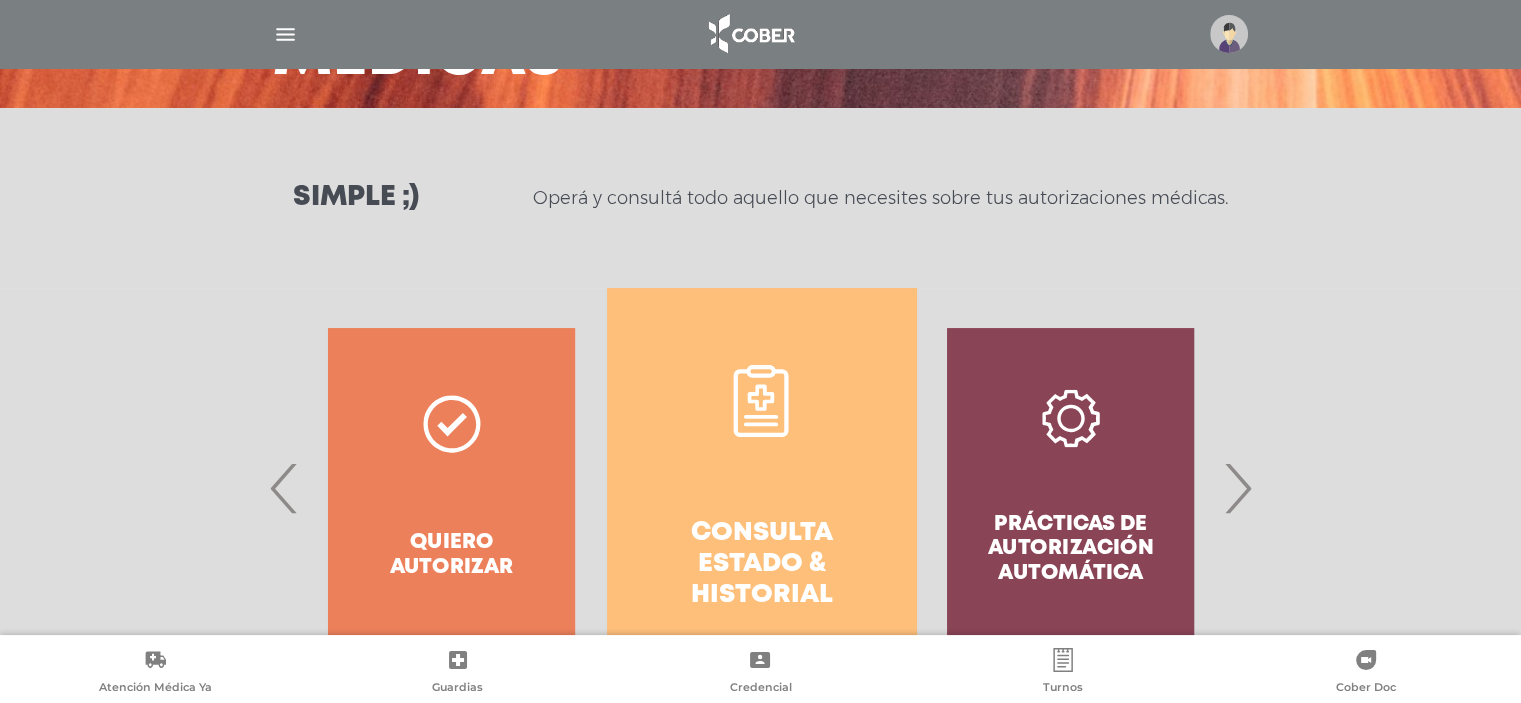 click on "Consulta estado & historial" at bounding box center [761, 565] 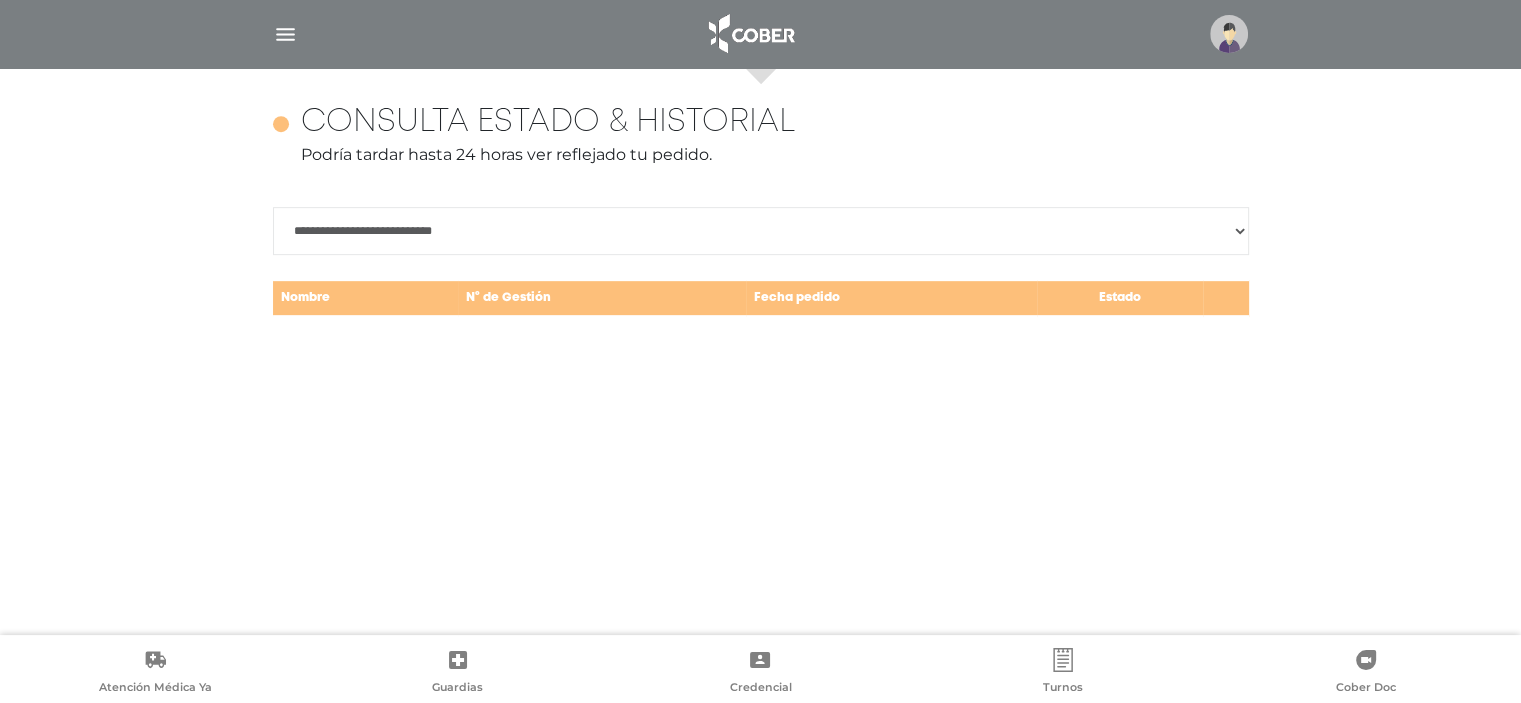 scroll, scrollTop: 868, scrollLeft: 0, axis: vertical 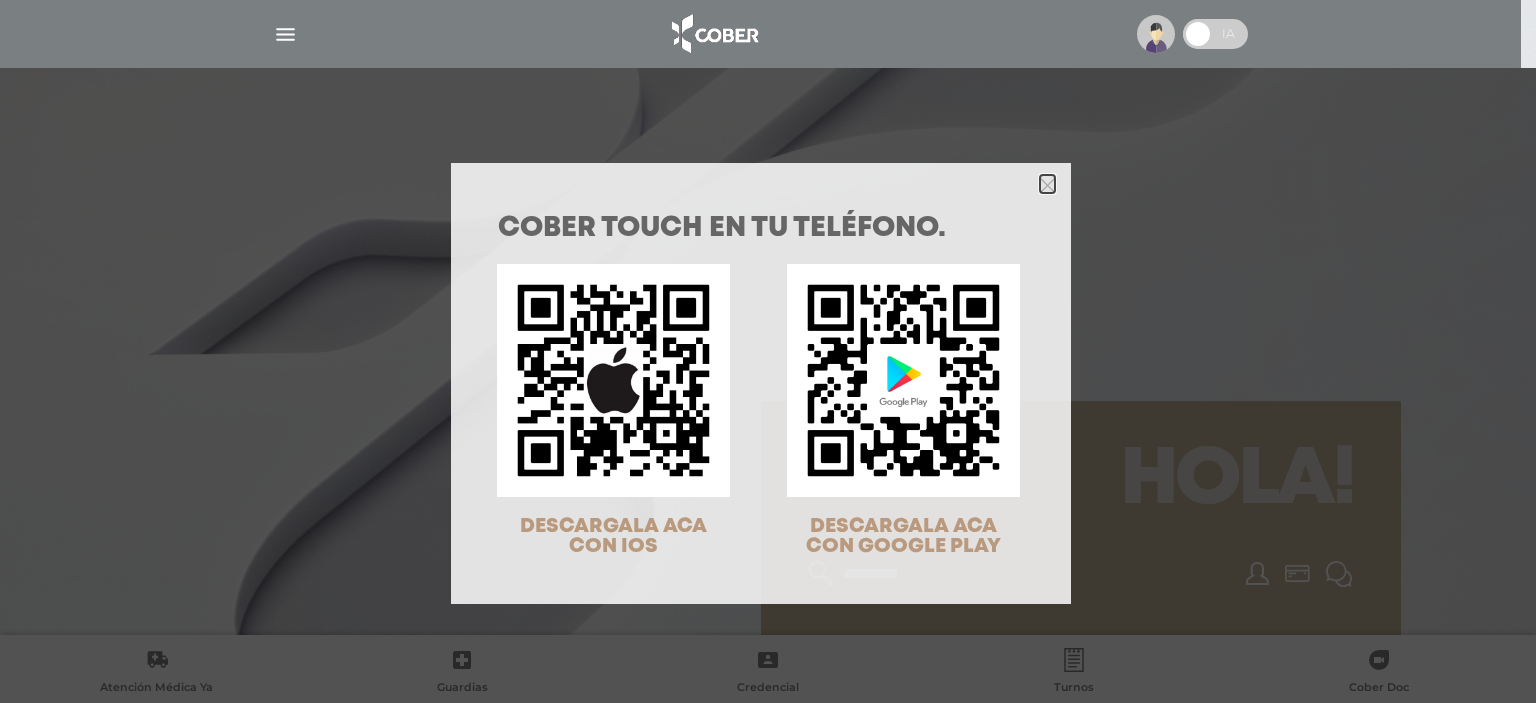 click at bounding box center (1047, 185) 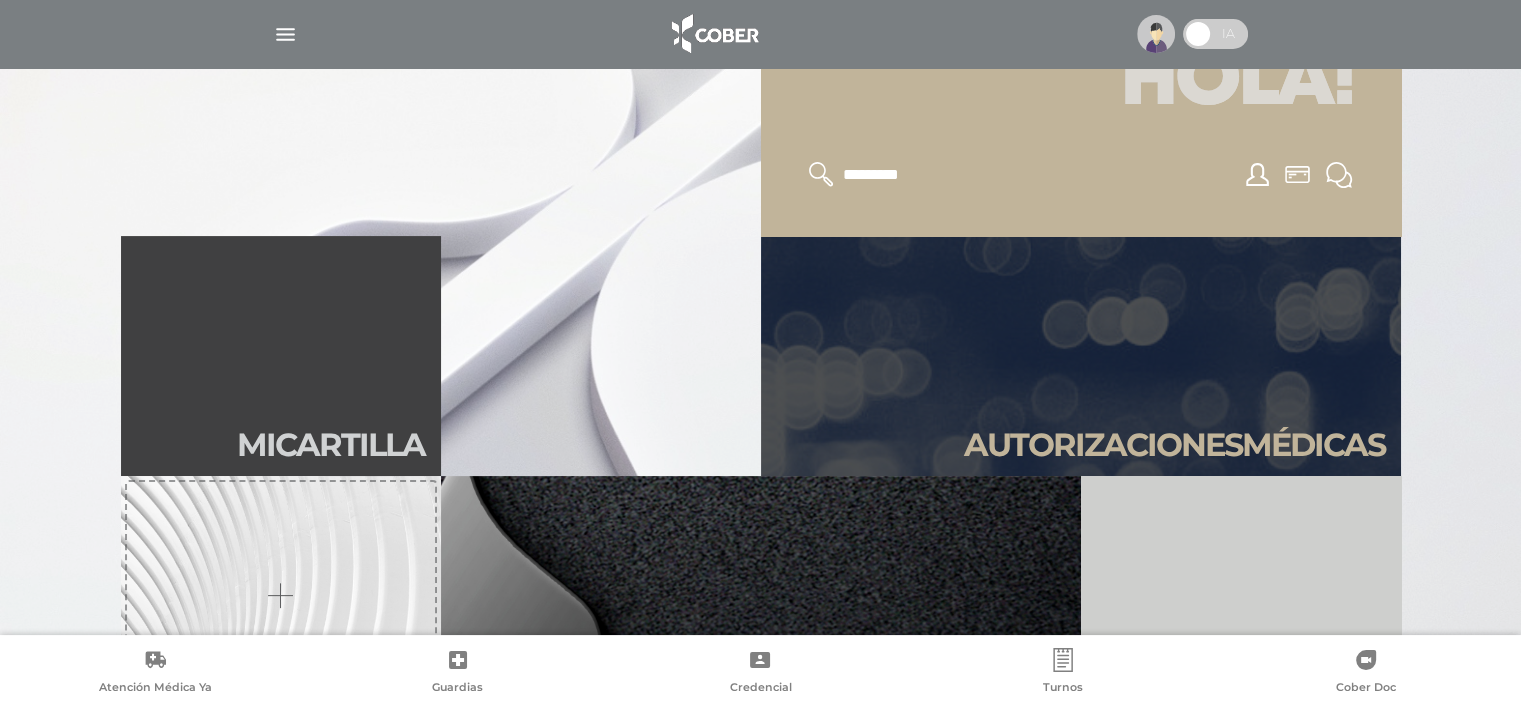 scroll, scrollTop: 400, scrollLeft: 0, axis: vertical 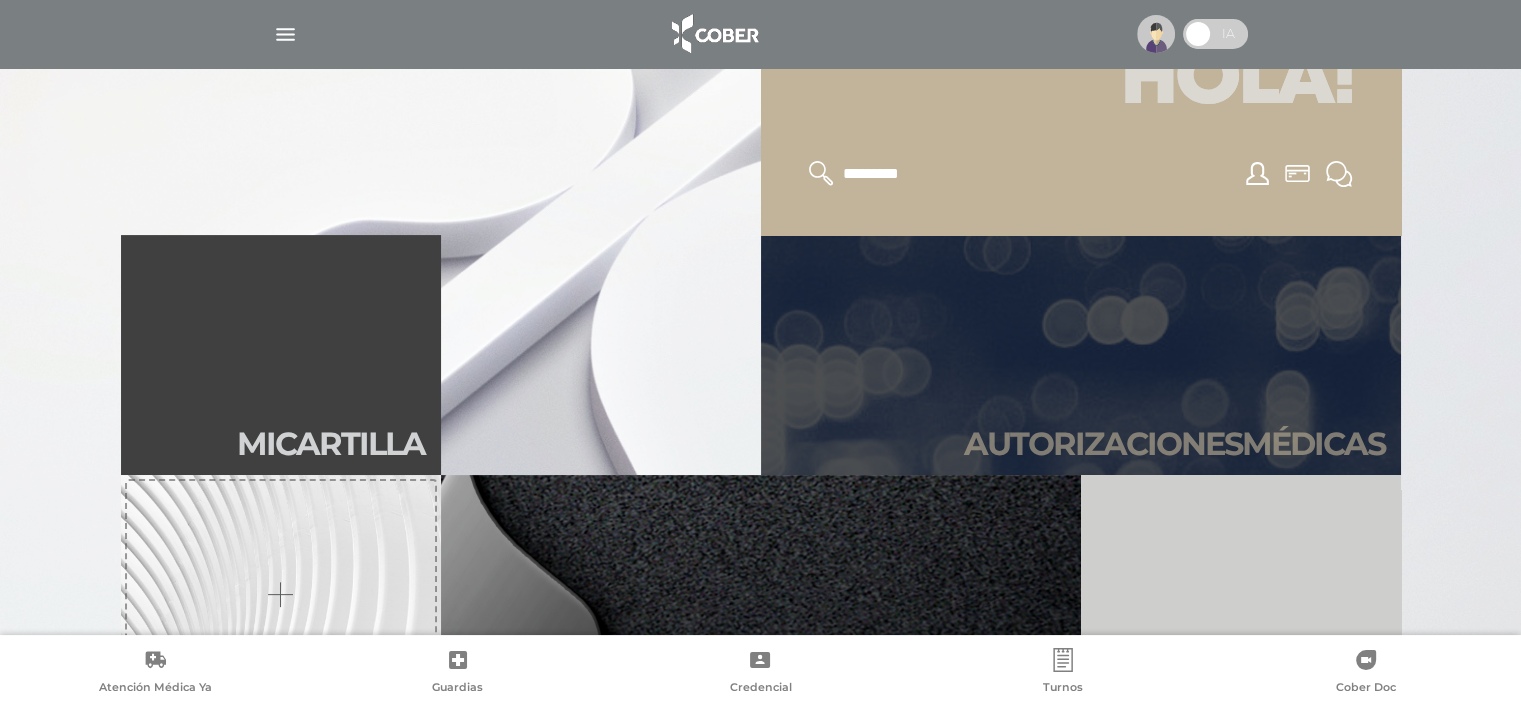 click on "Autori zaciones  médicas" at bounding box center [1174, 444] 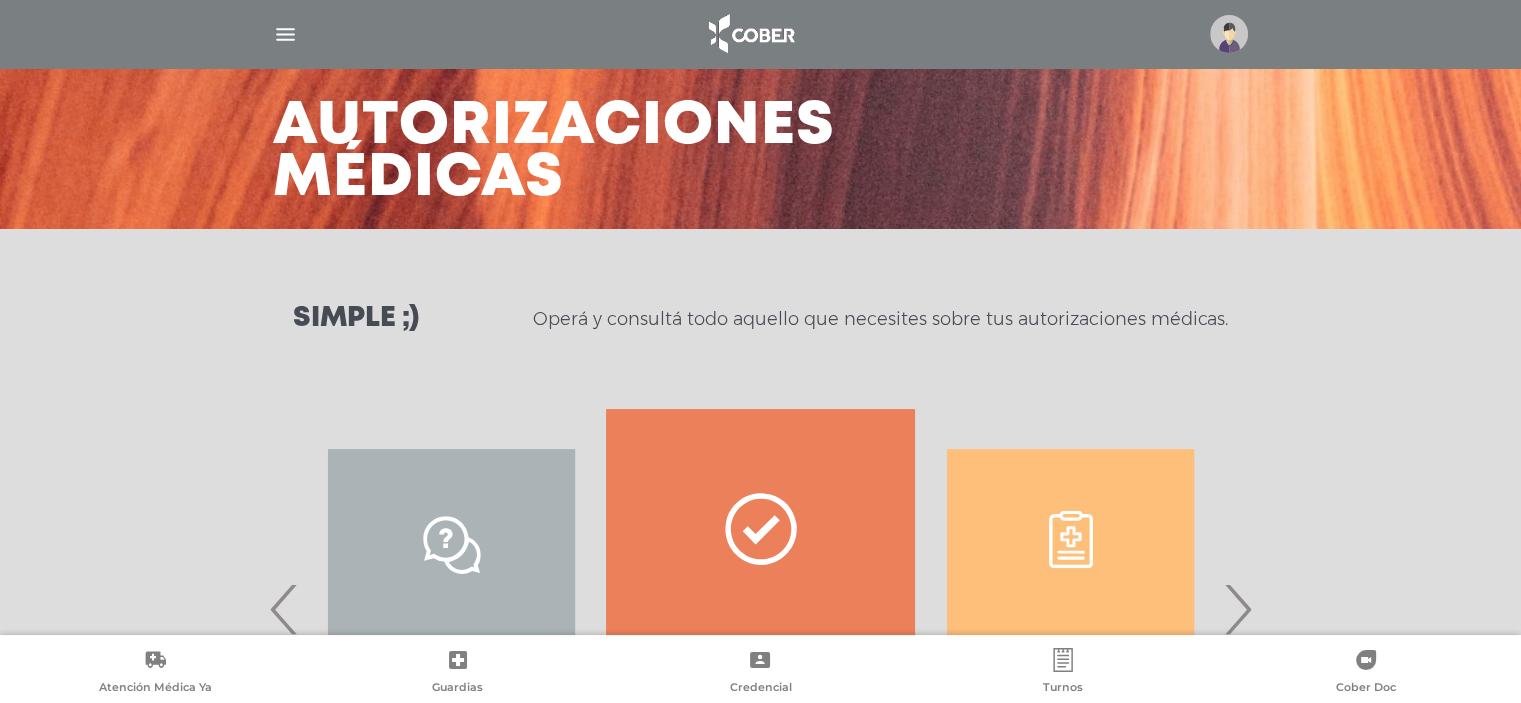 scroll, scrollTop: 200, scrollLeft: 0, axis: vertical 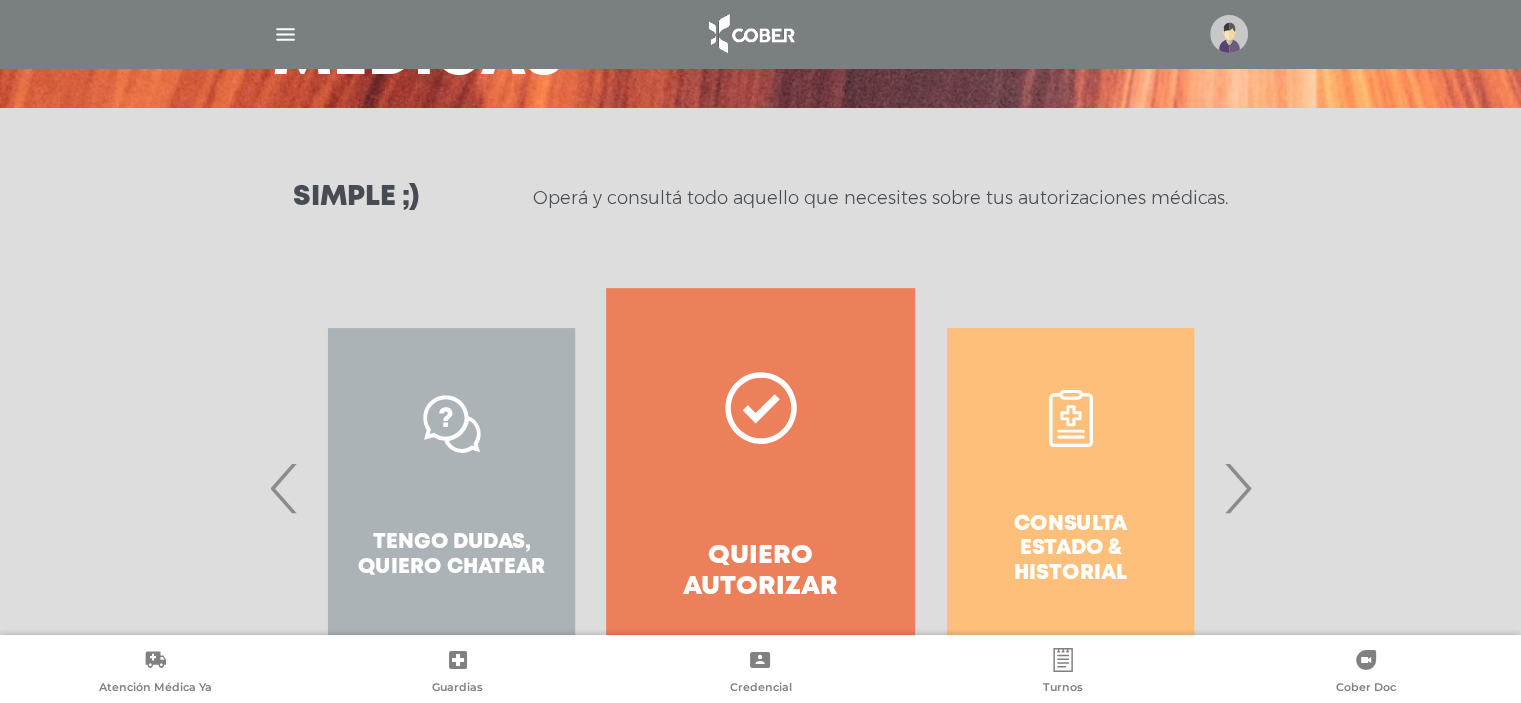 click on "›" at bounding box center (1237, 488) 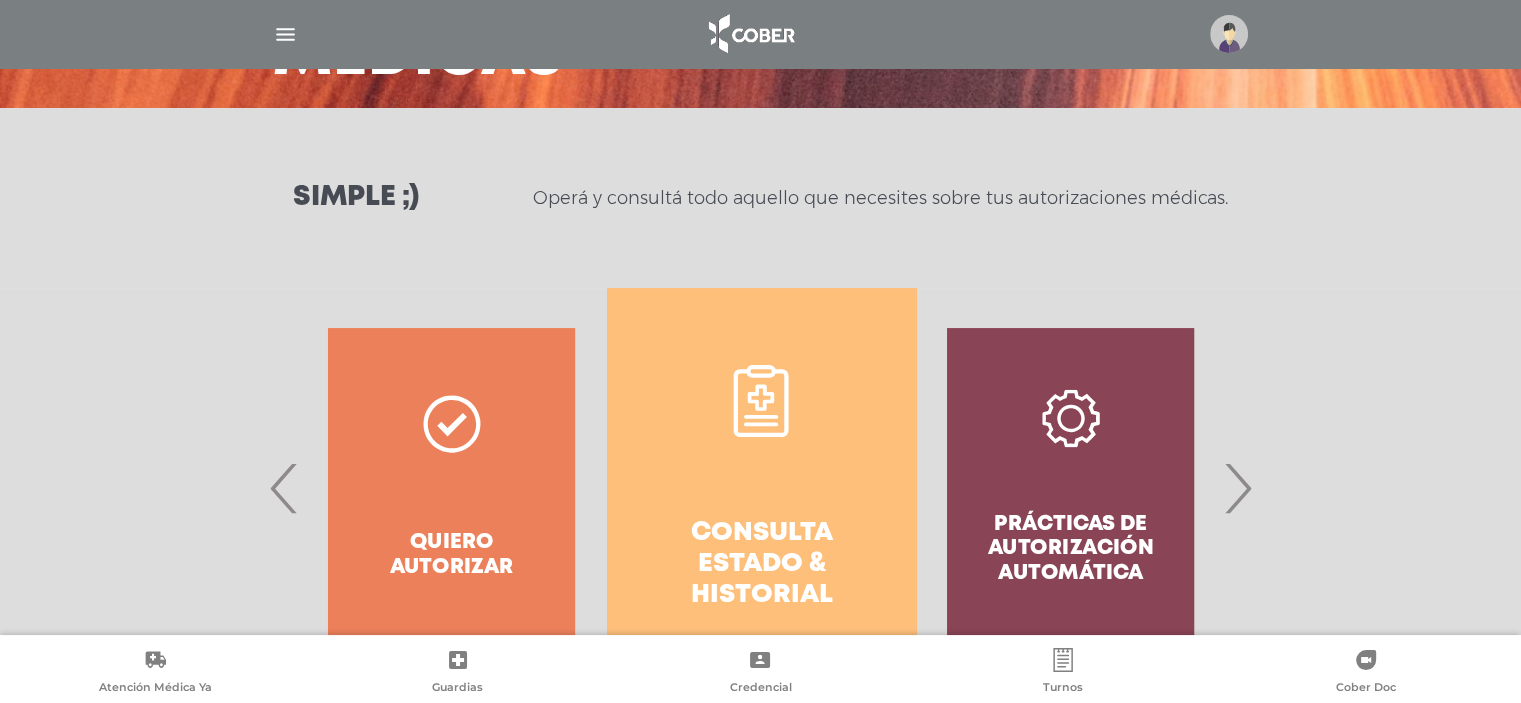click on "Consulta estado & historial" at bounding box center [761, 565] 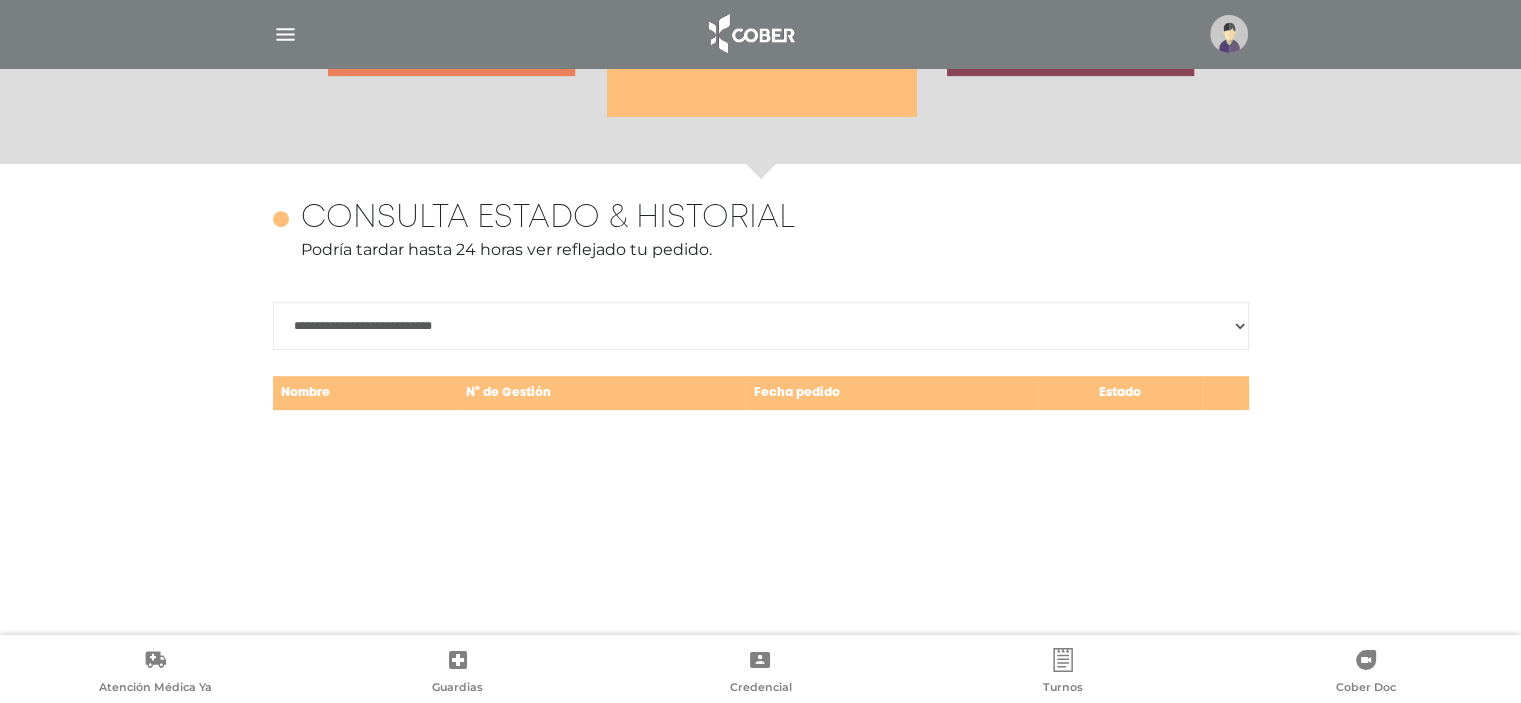 scroll, scrollTop: 868, scrollLeft: 0, axis: vertical 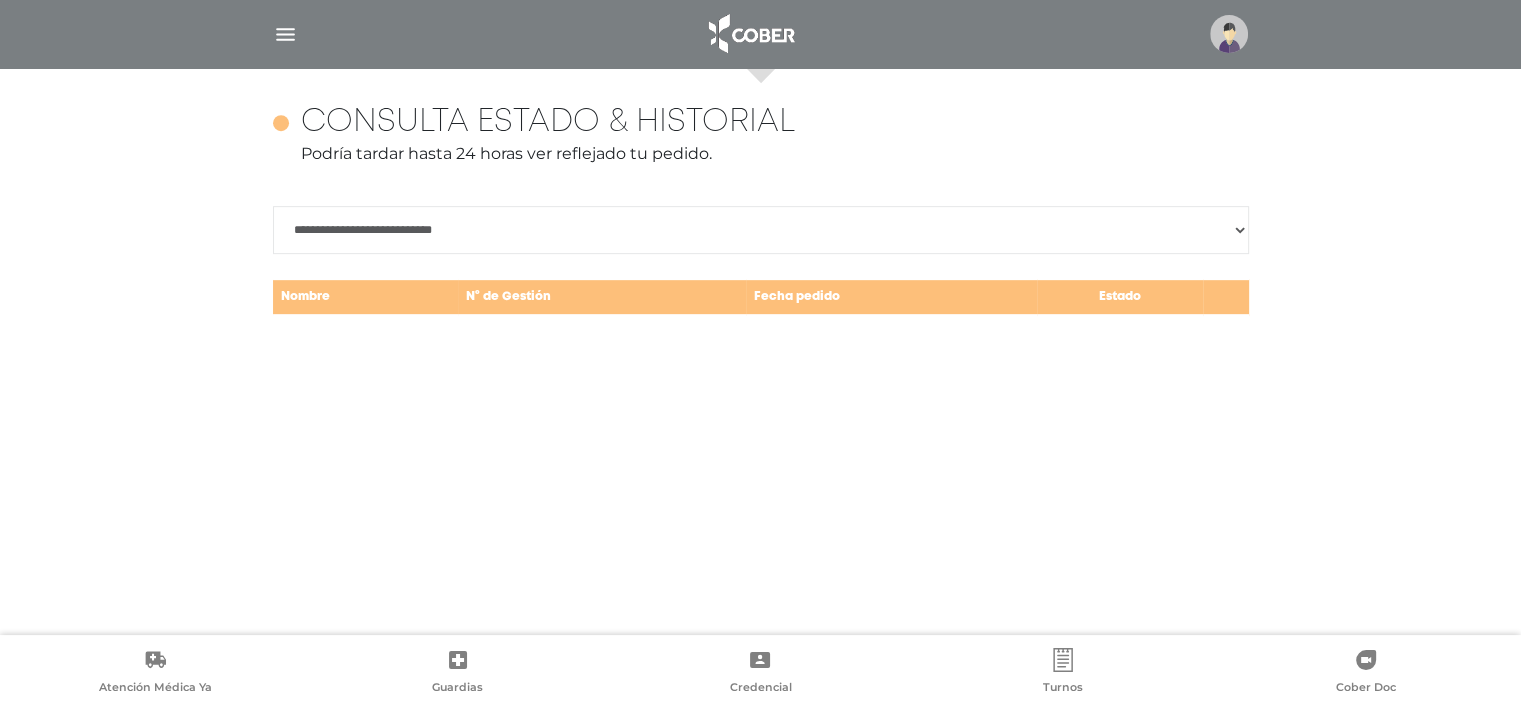 click on "**********" at bounding box center (761, 230) 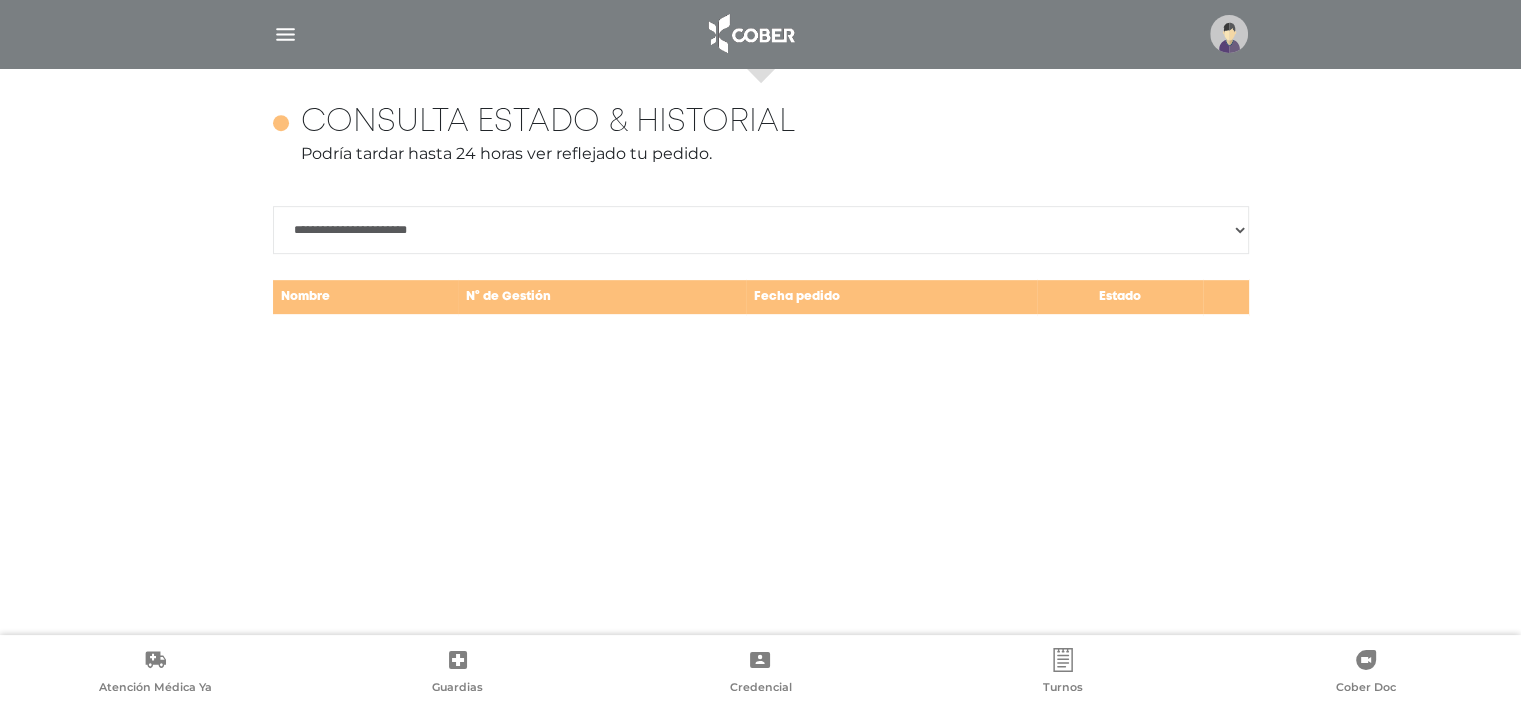 click on "**********" at bounding box center [761, 230] 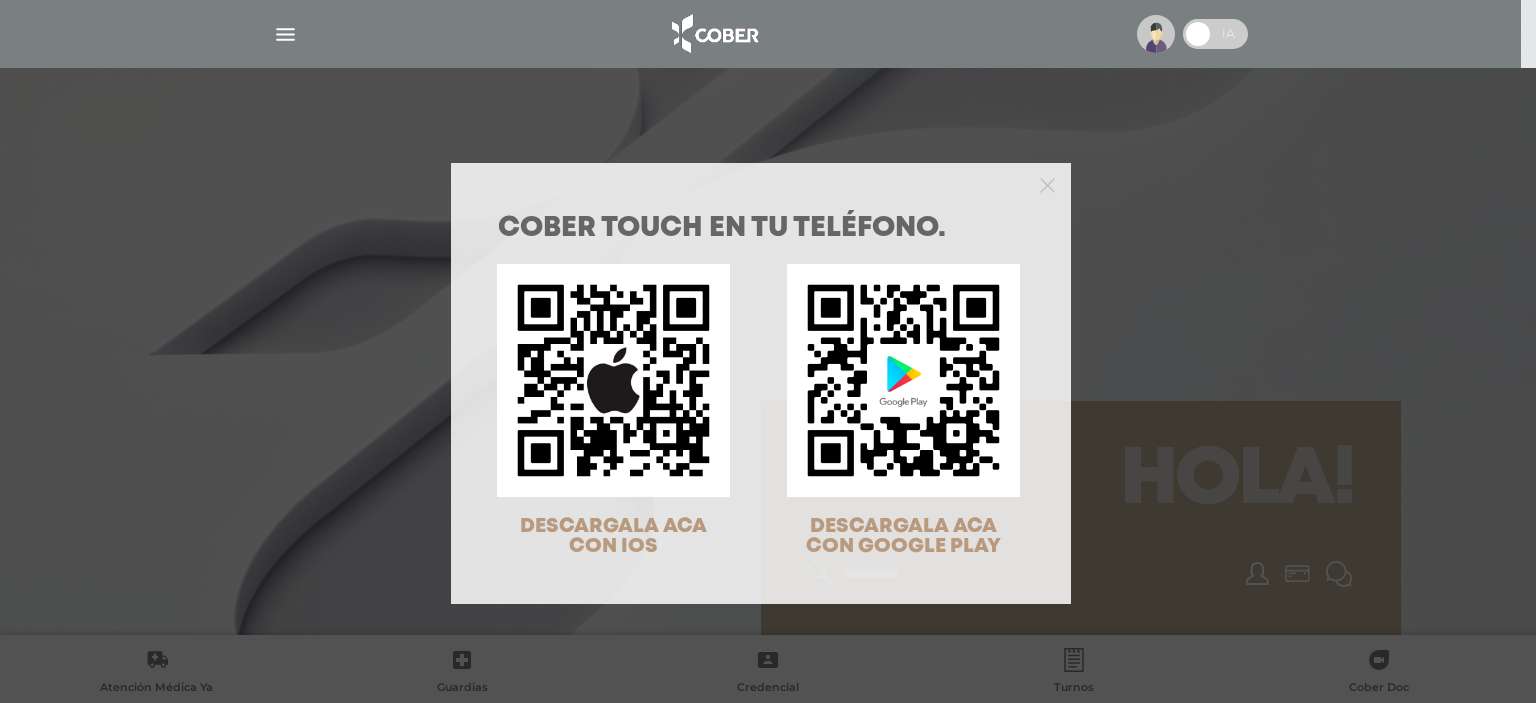 scroll, scrollTop: 0, scrollLeft: 0, axis: both 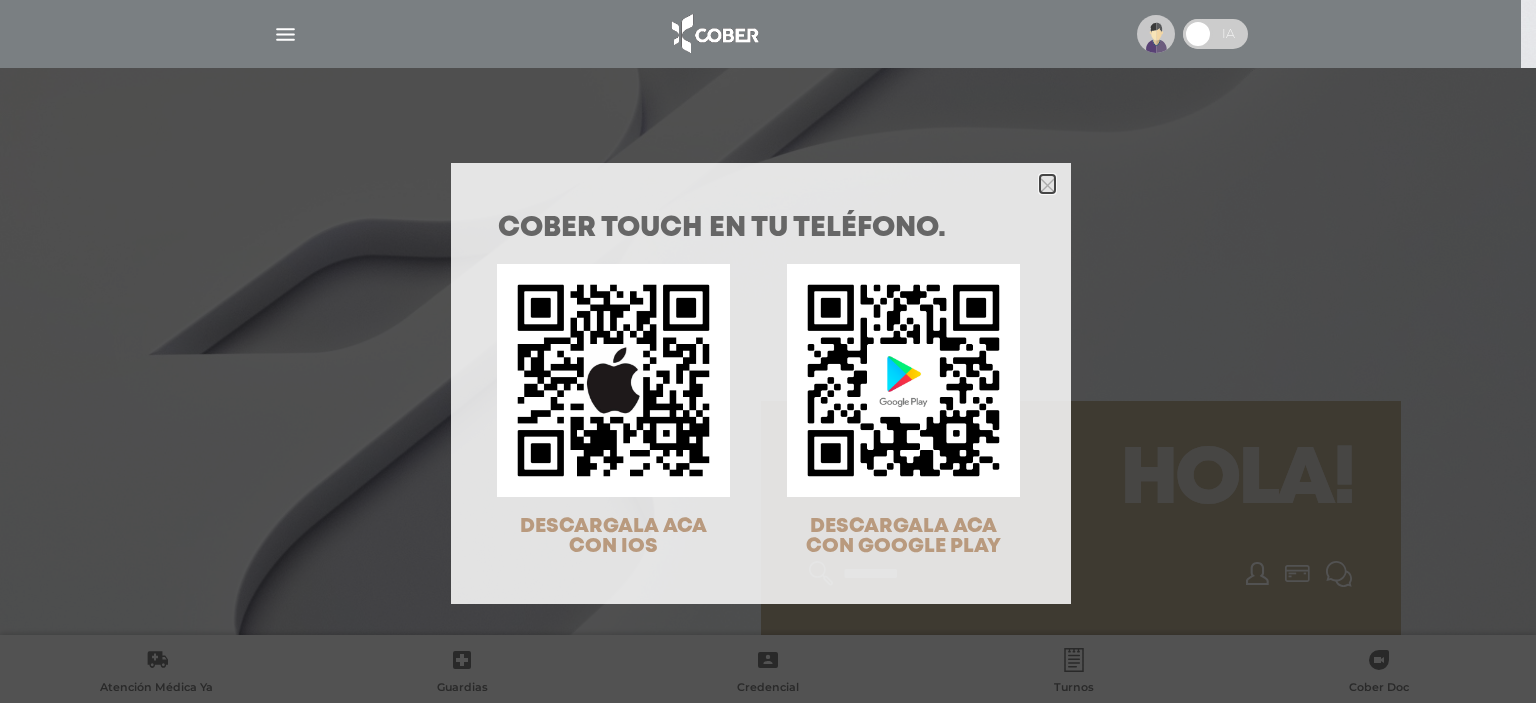 click at bounding box center [1047, 185] 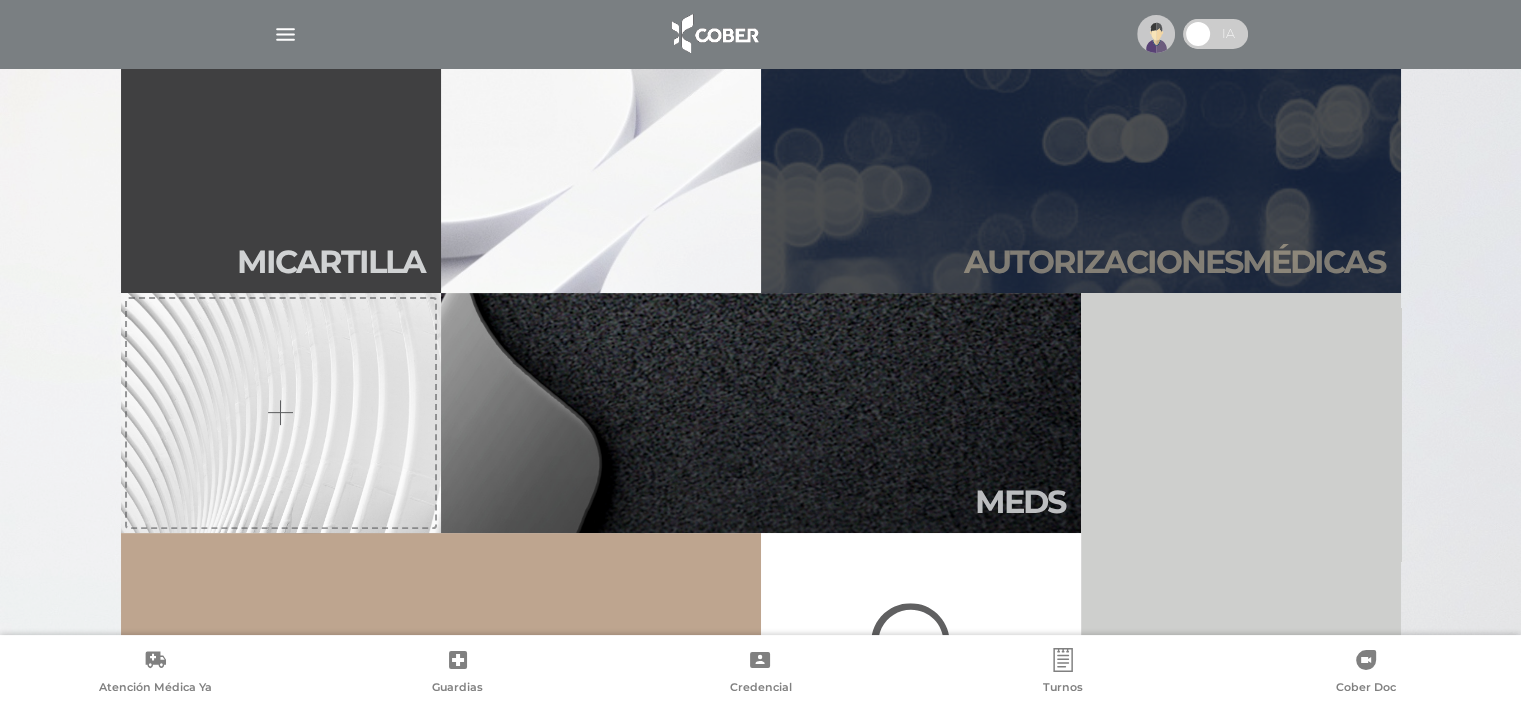 scroll, scrollTop: 600, scrollLeft: 0, axis: vertical 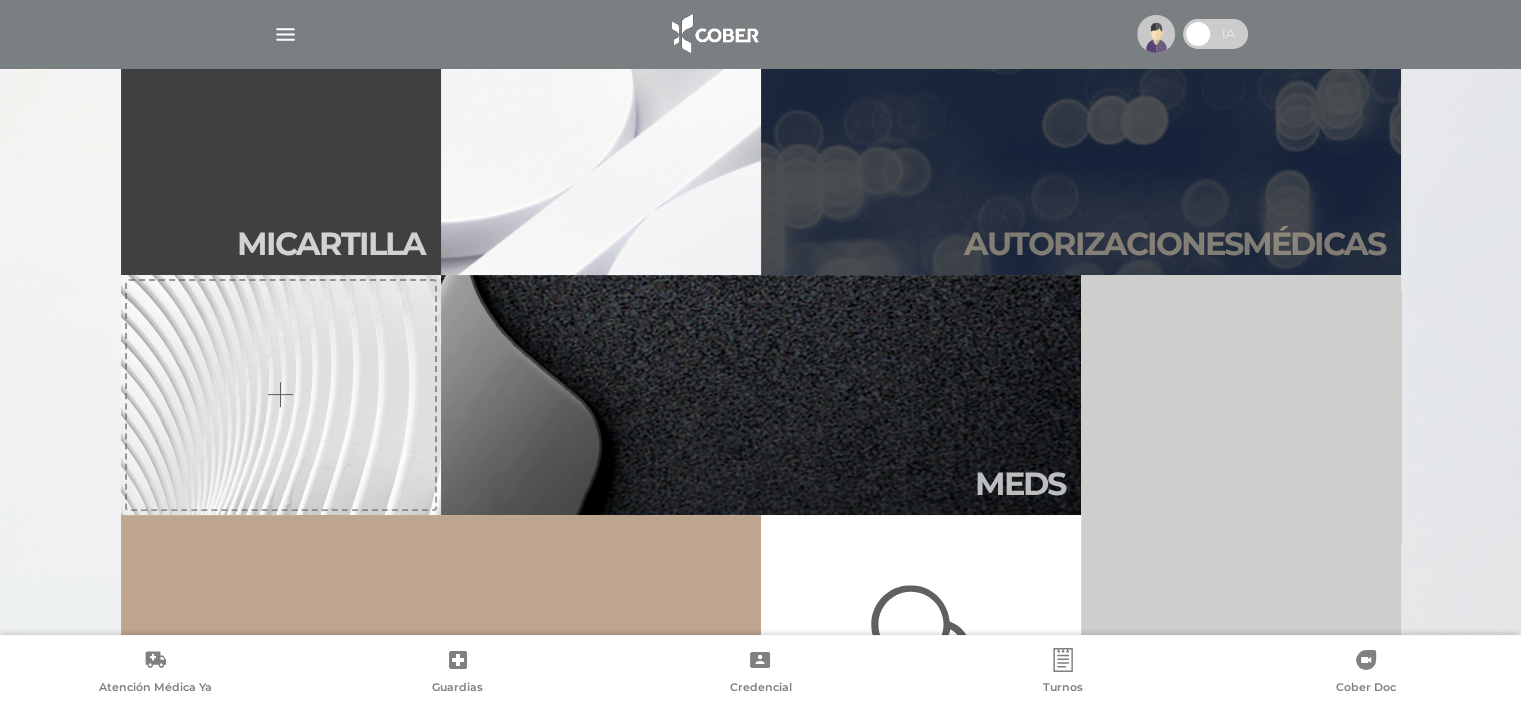 click on "Autori zaciones  médicas" at bounding box center (1174, 244) 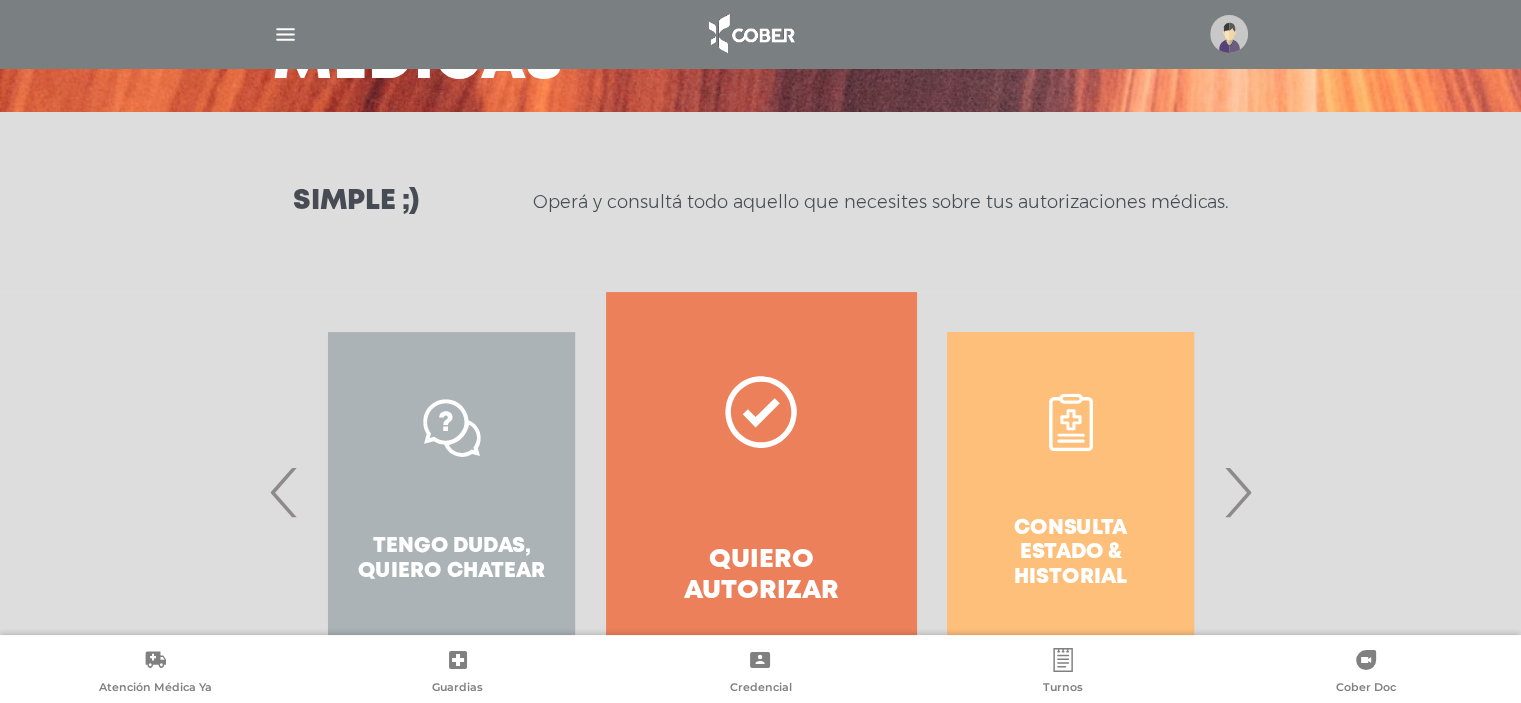 scroll, scrollTop: 200, scrollLeft: 0, axis: vertical 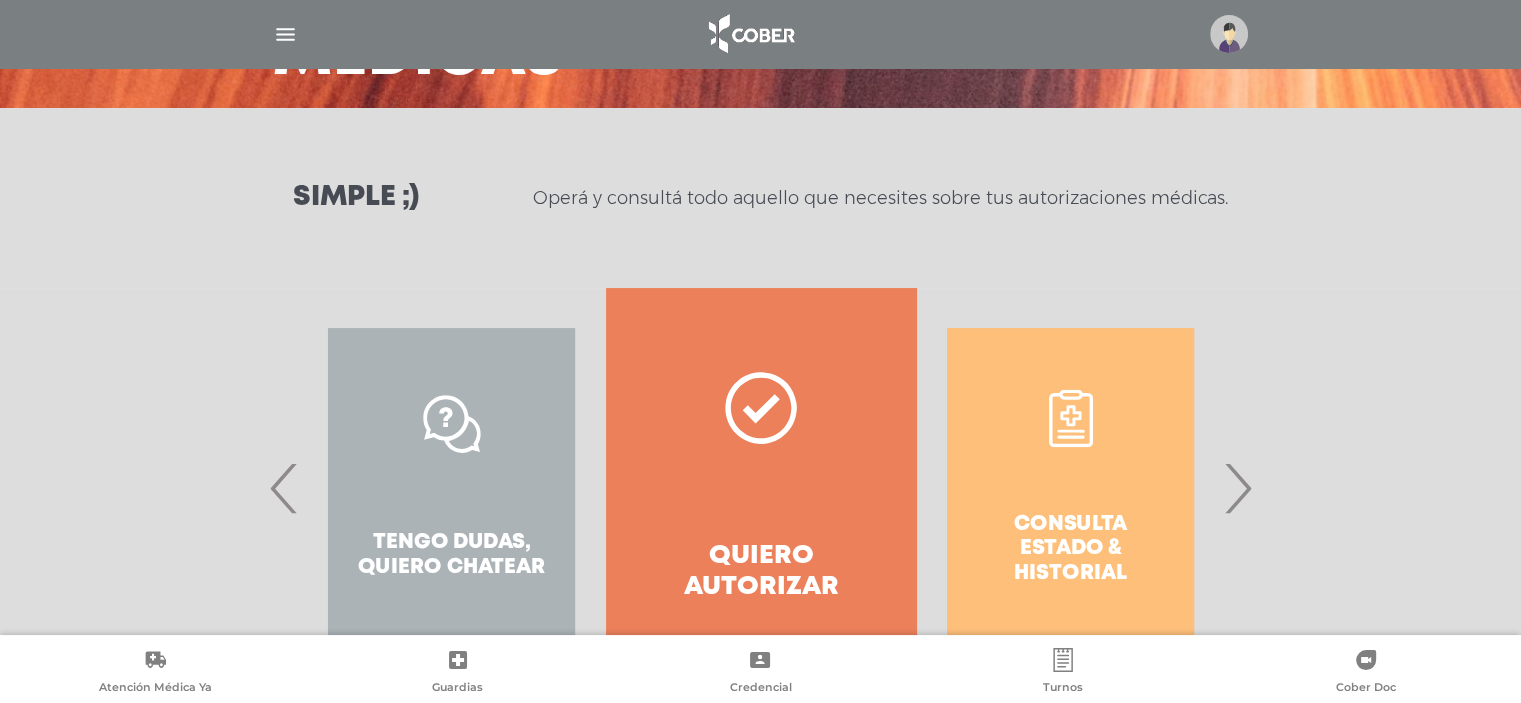 click on "›" at bounding box center [1237, 488] 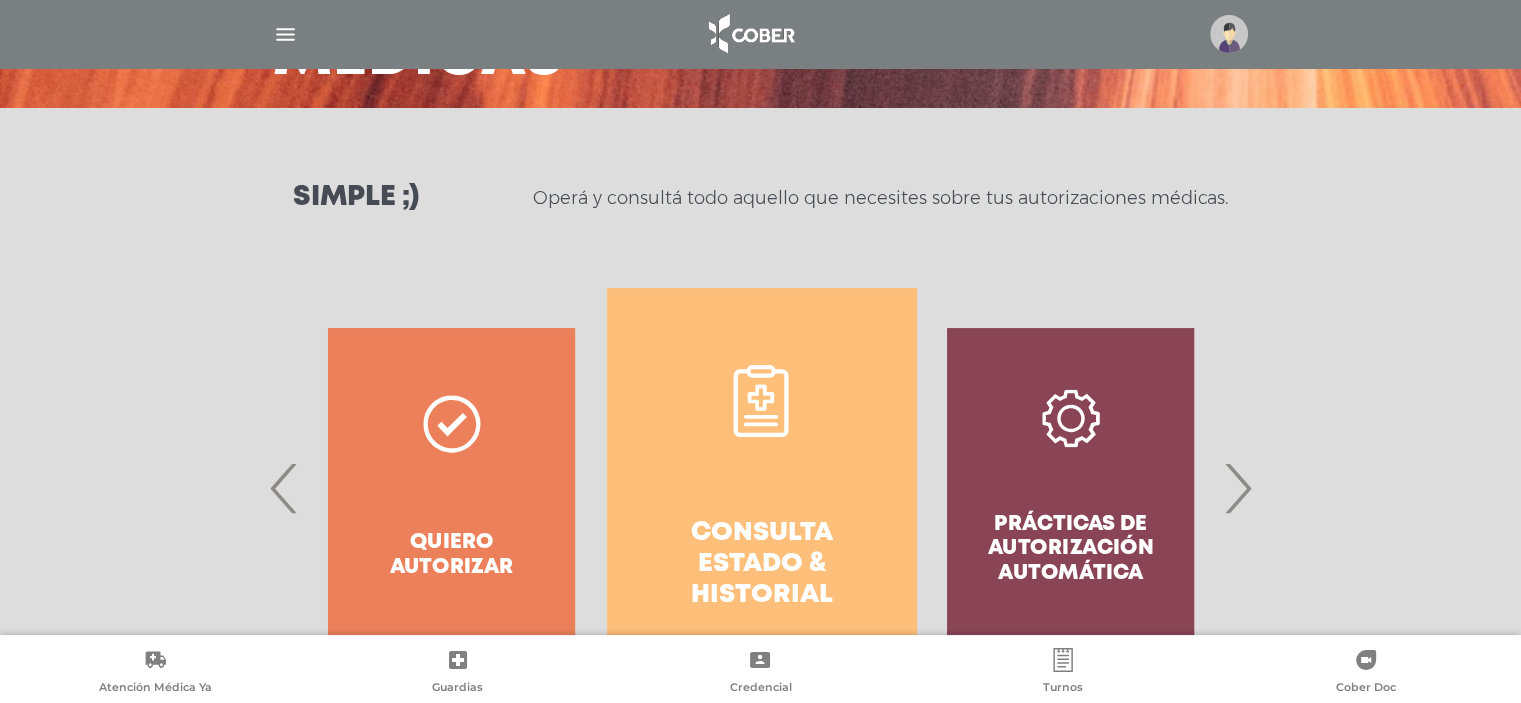 click on "Consulta estado & historial" at bounding box center (761, 565) 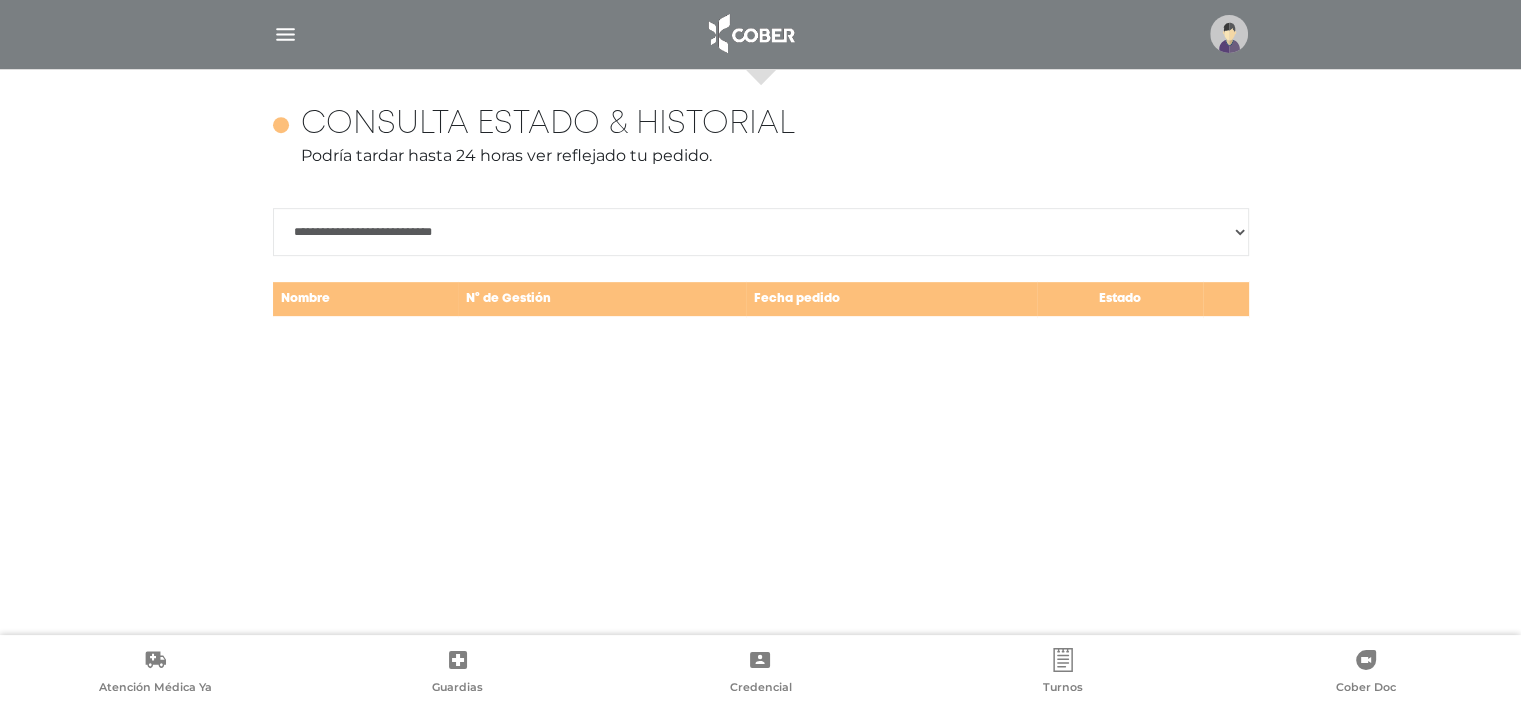 scroll, scrollTop: 868, scrollLeft: 0, axis: vertical 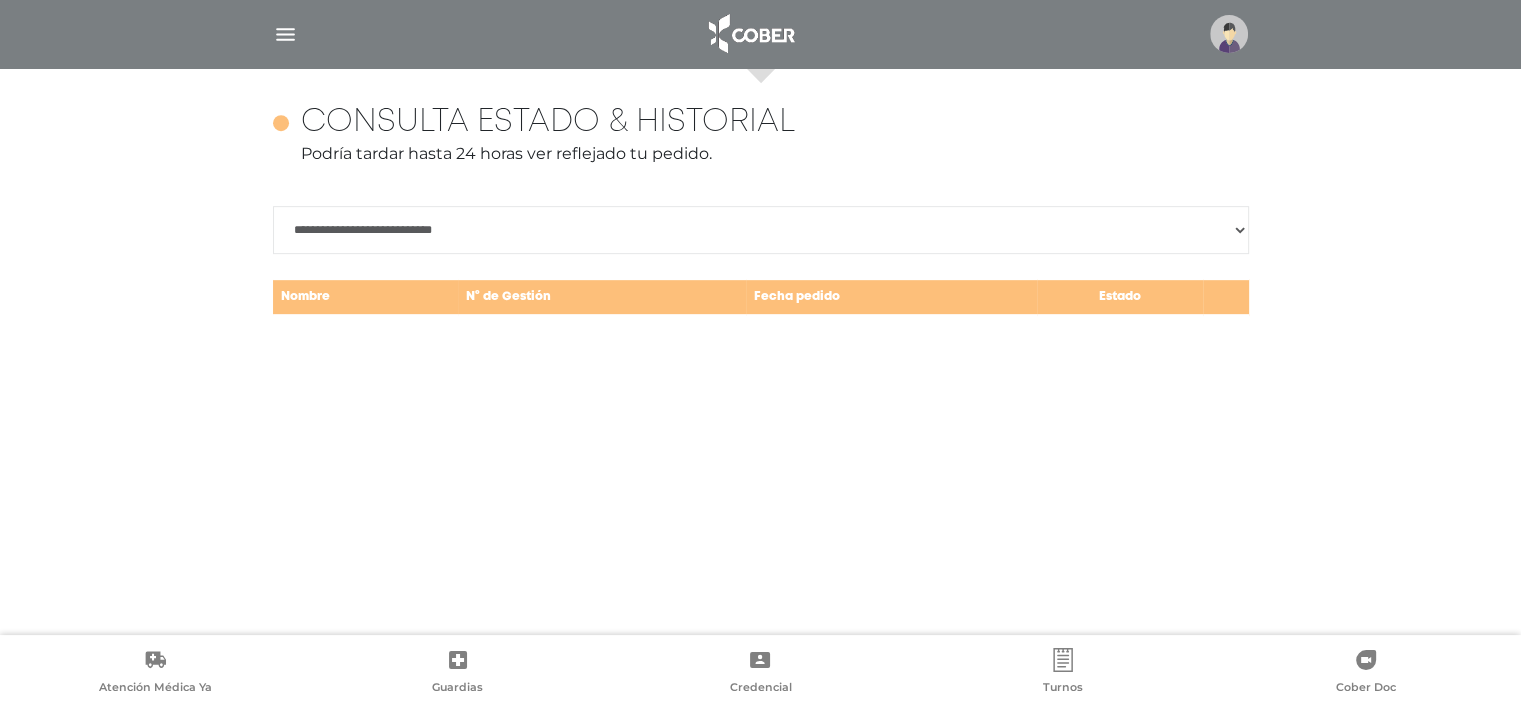 click on "**********" at bounding box center (761, 230) 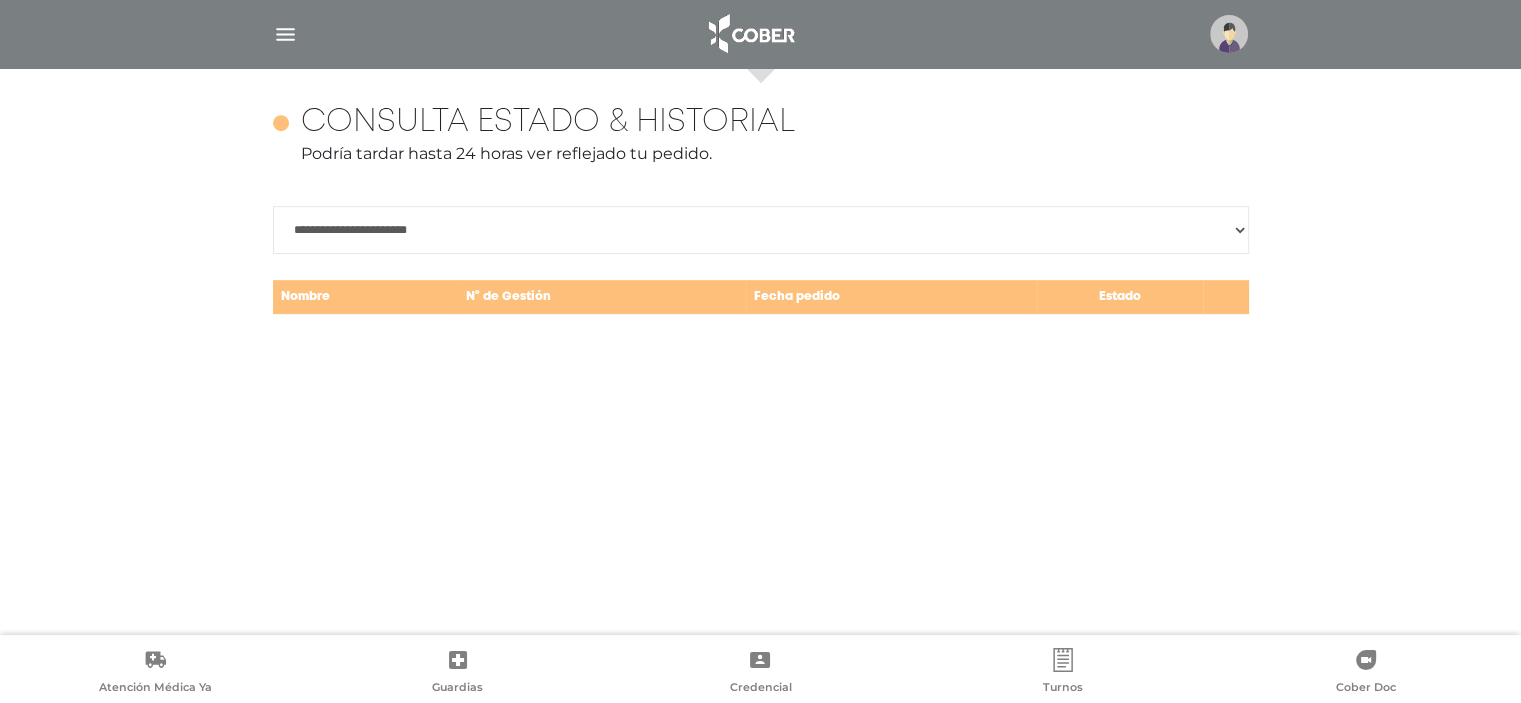 click on "**********" at bounding box center [761, 230] 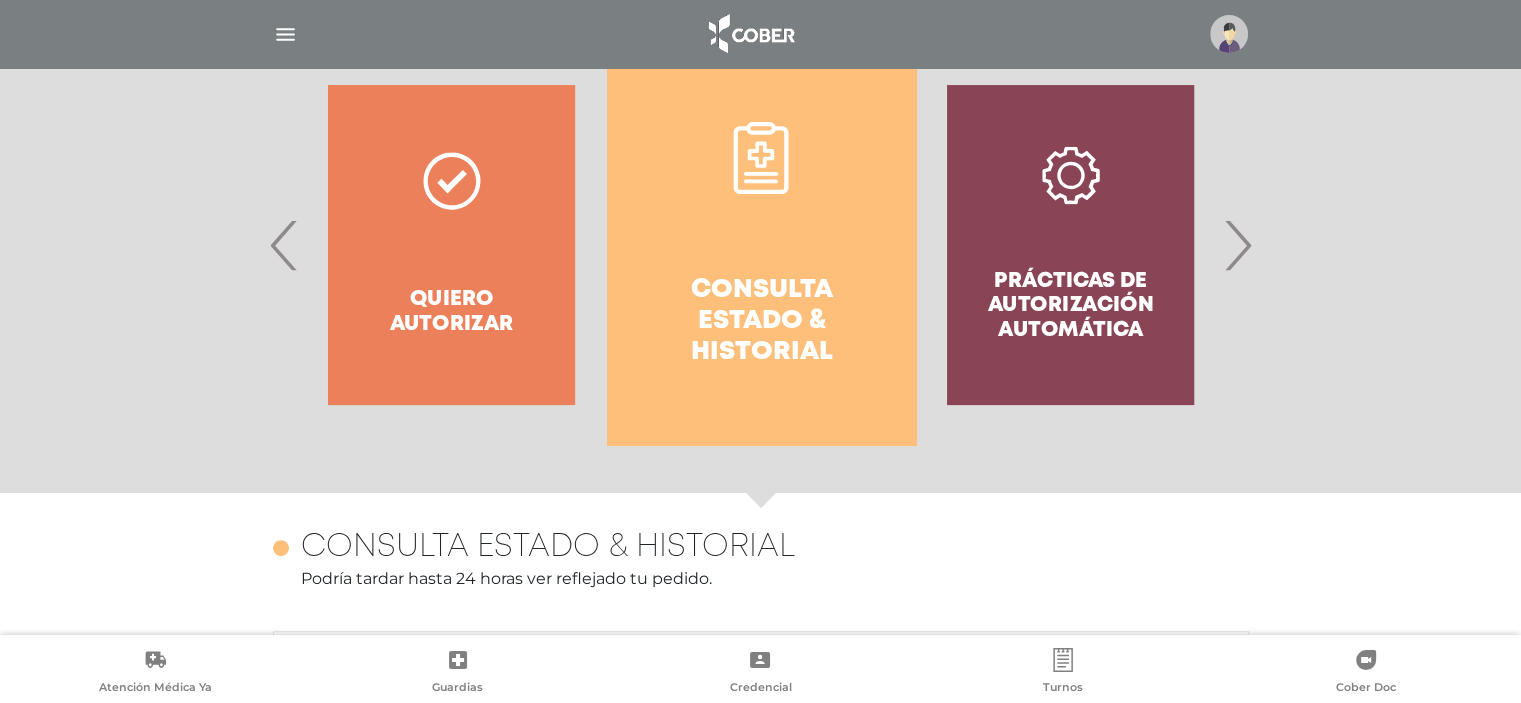 scroll, scrollTop: 168, scrollLeft: 0, axis: vertical 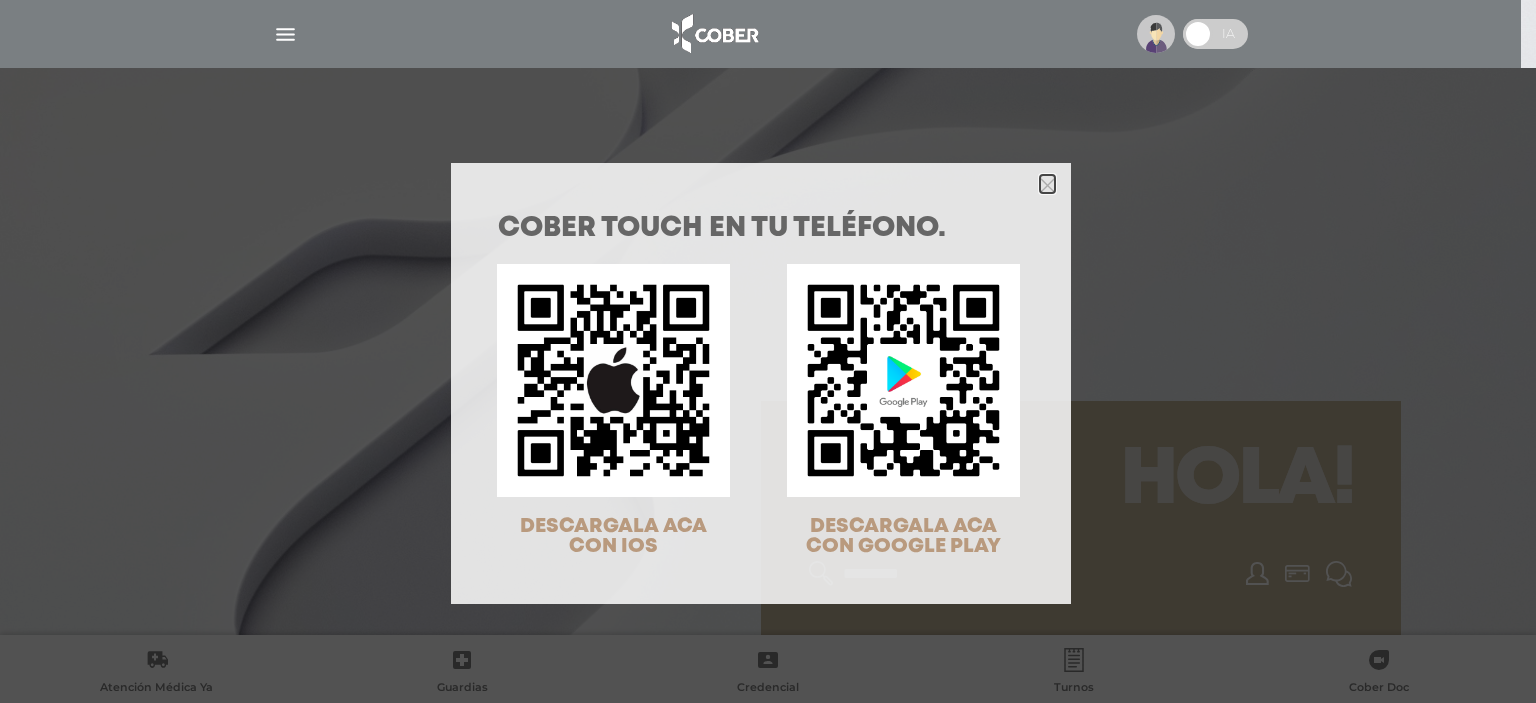 click at bounding box center (1047, 185) 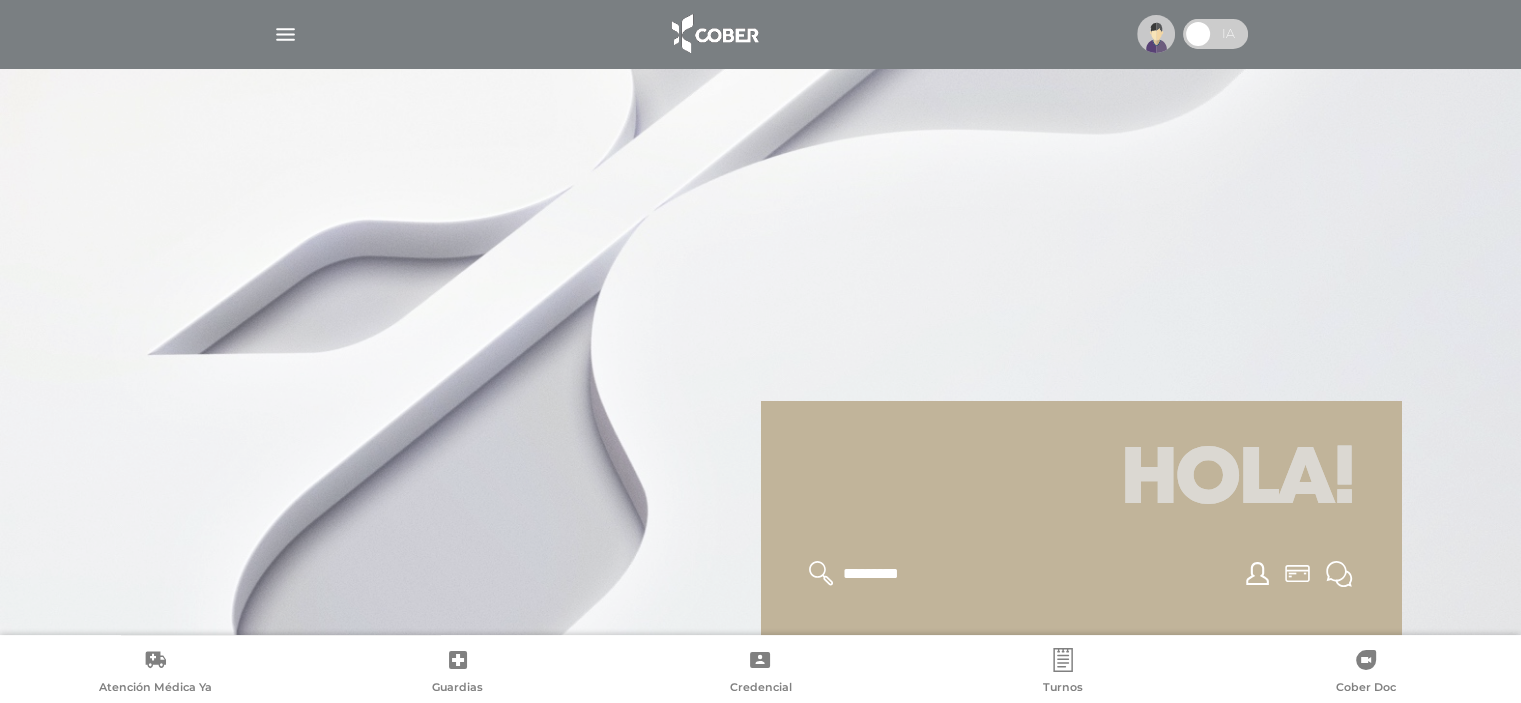 scroll, scrollTop: 300, scrollLeft: 0, axis: vertical 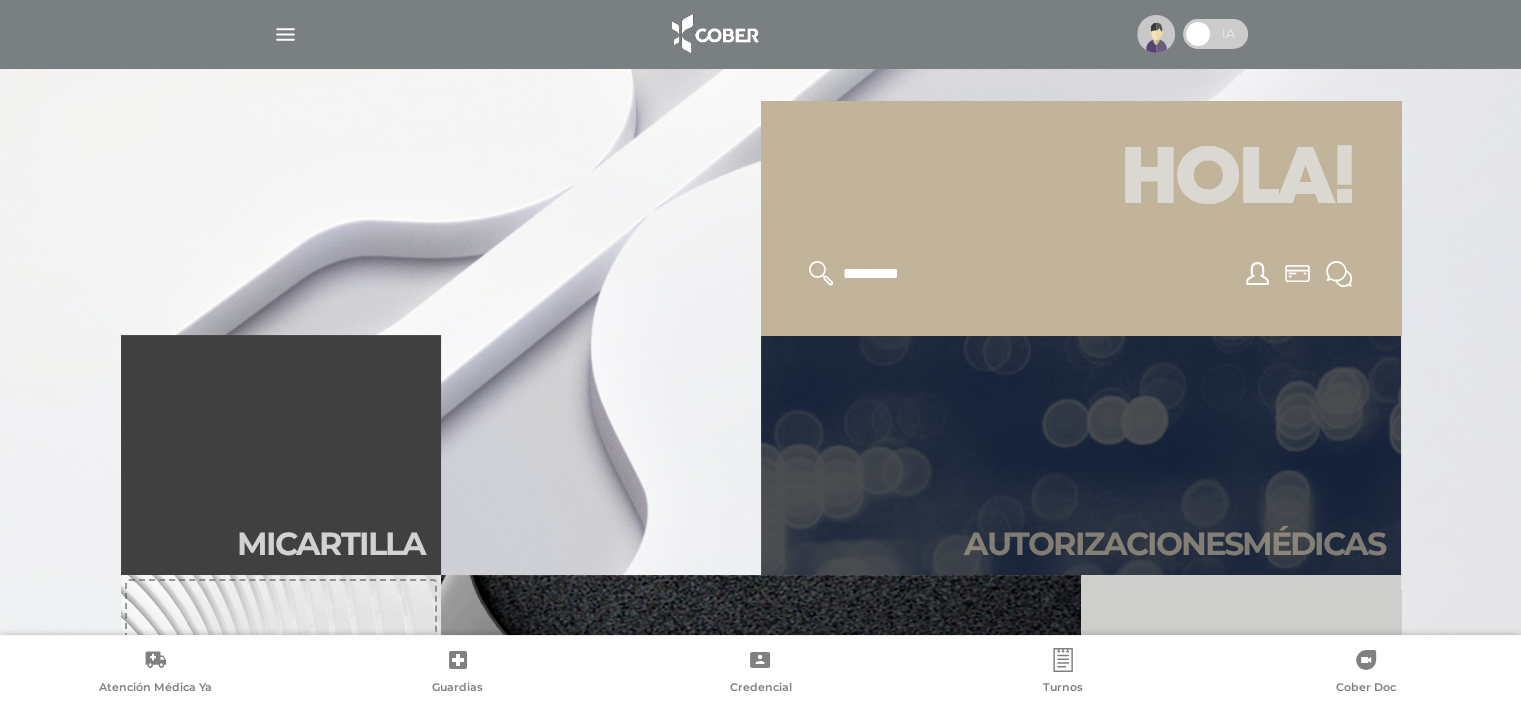 click on "Autori zaciones  médicas" at bounding box center [1174, 544] 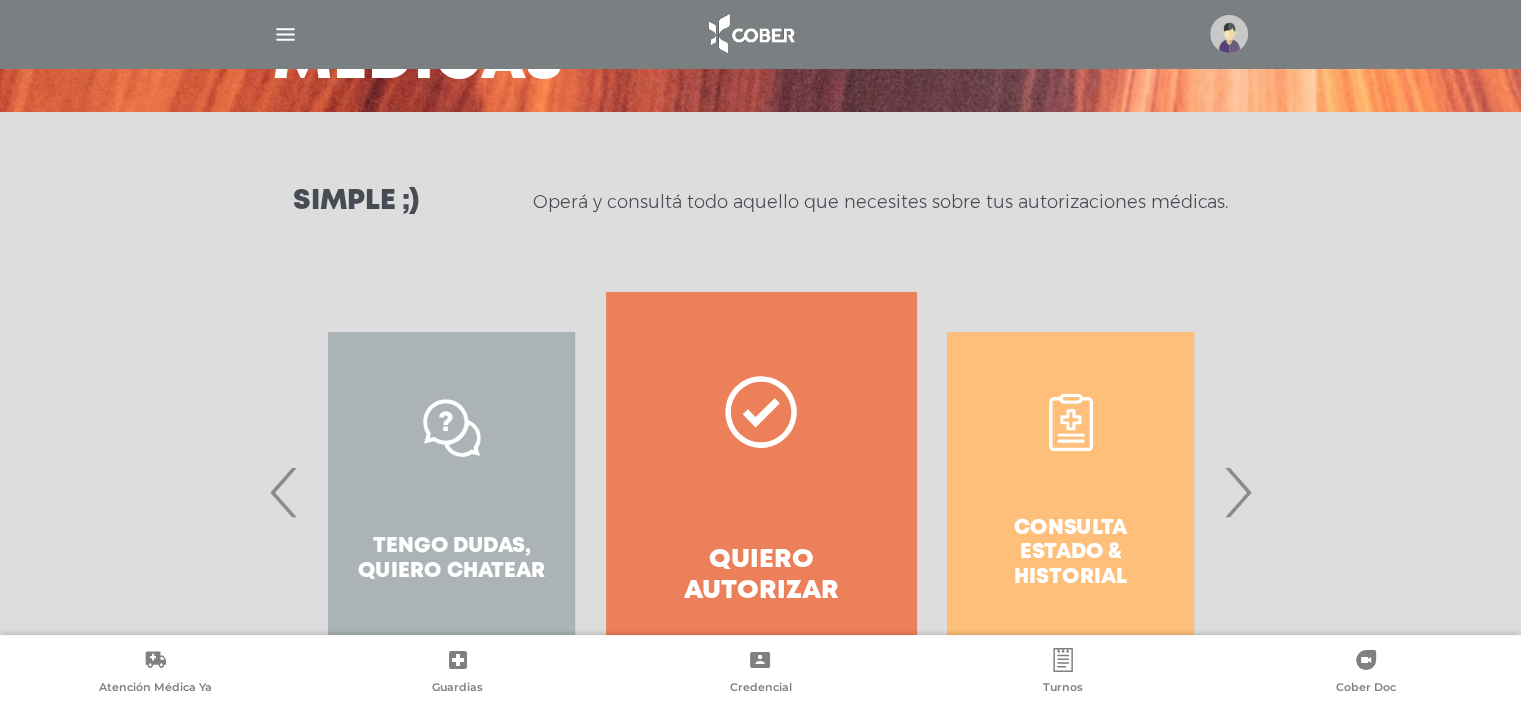 scroll, scrollTop: 200, scrollLeft: 0, axis: vertical 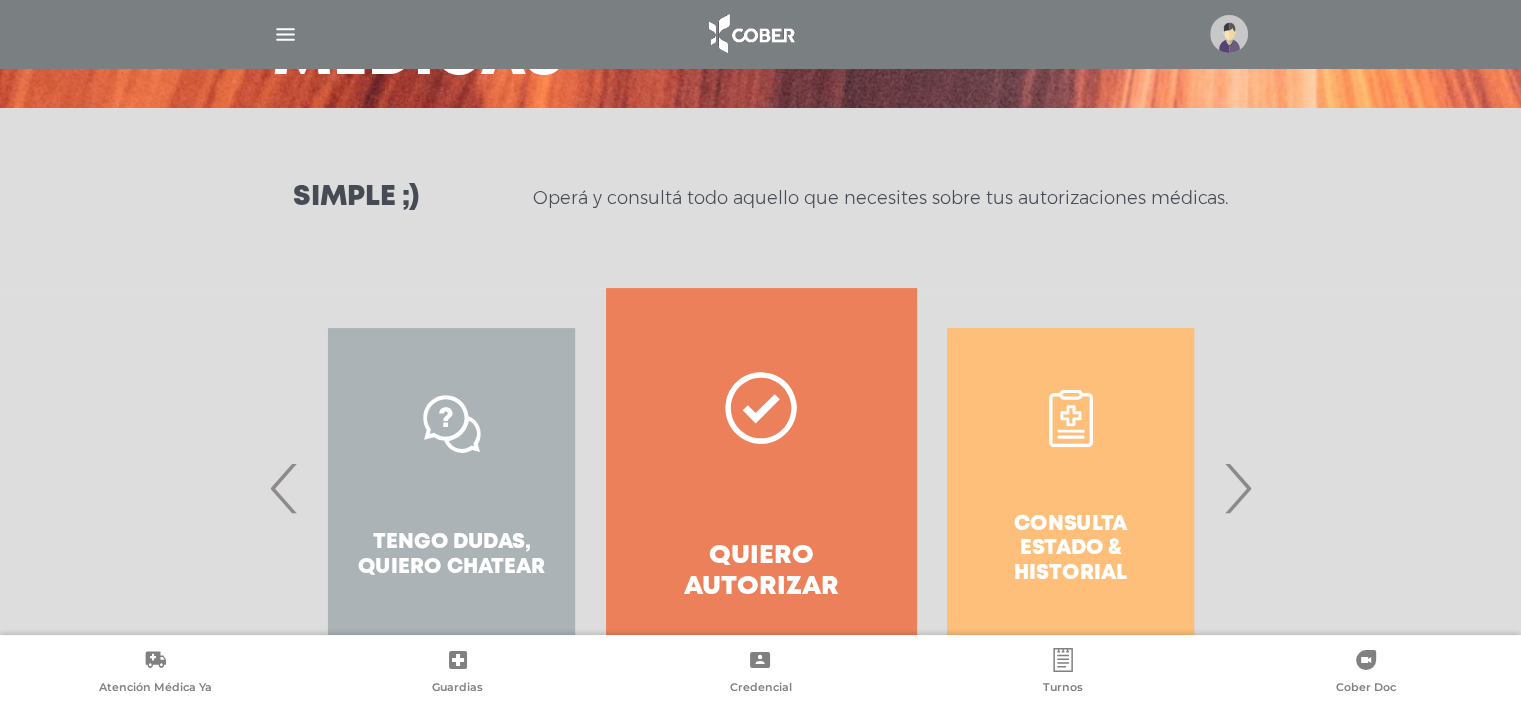 click on "Consulta estado & historial" at bounding box center (1070, 488) 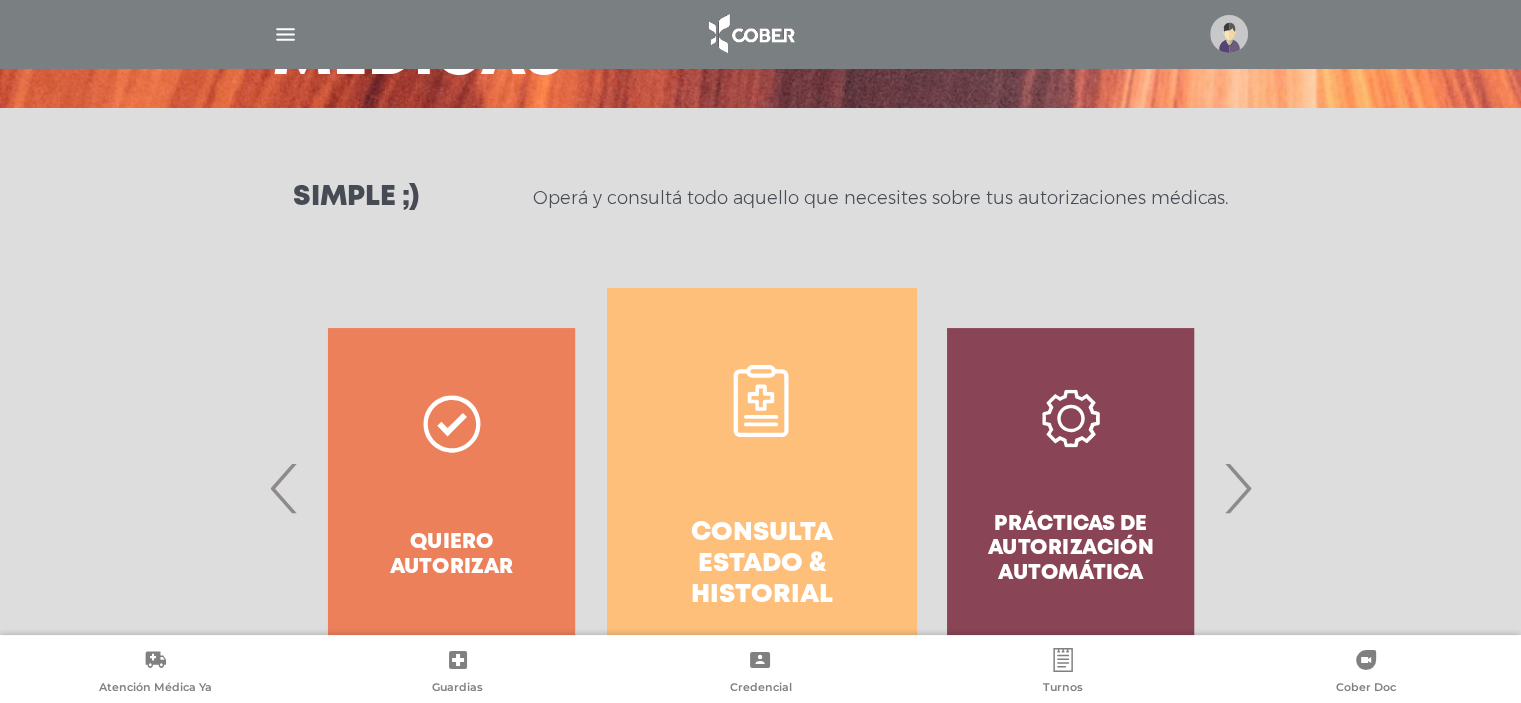 click on "Consulta estado & historial" at bounding box center [761, 565] 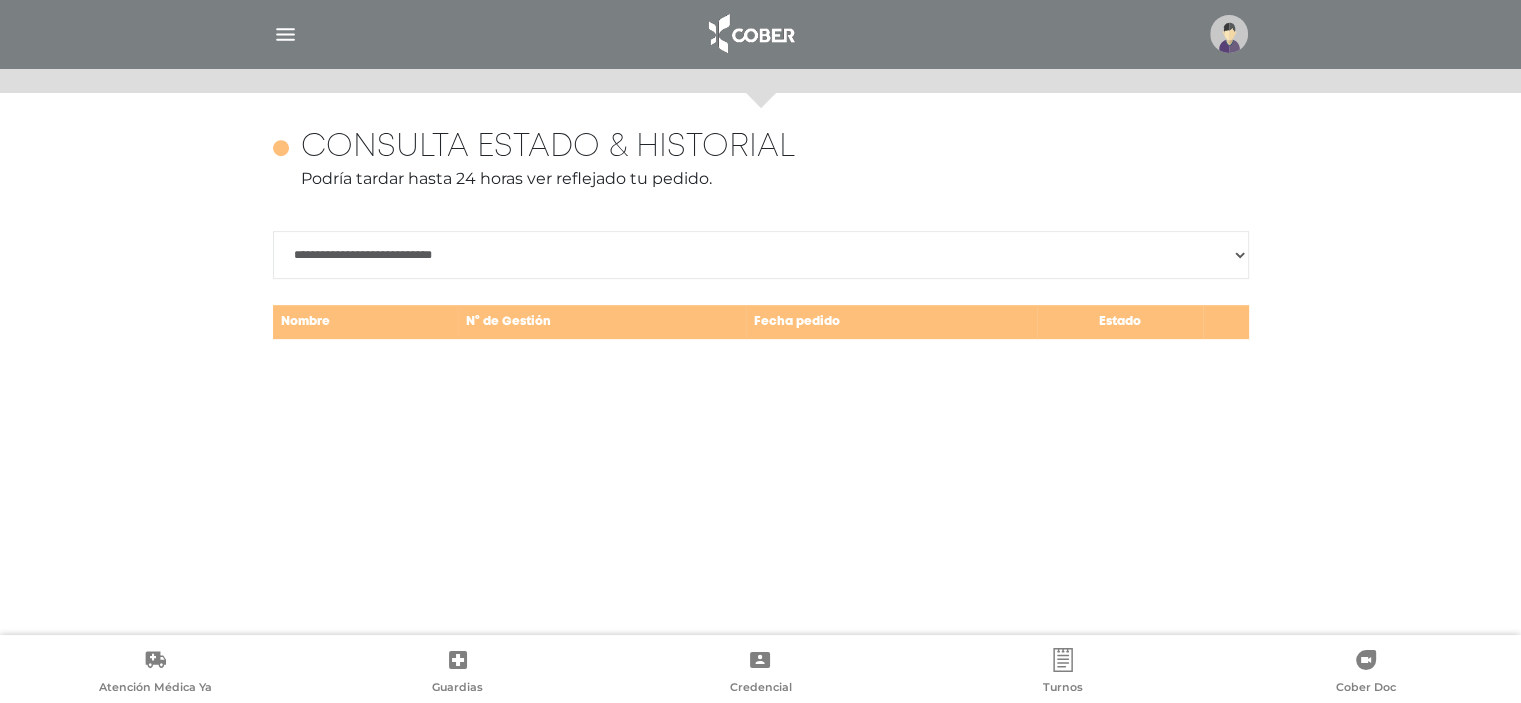 scroll, scrollTop: 868, scrollLeft: 0, axis: vertical 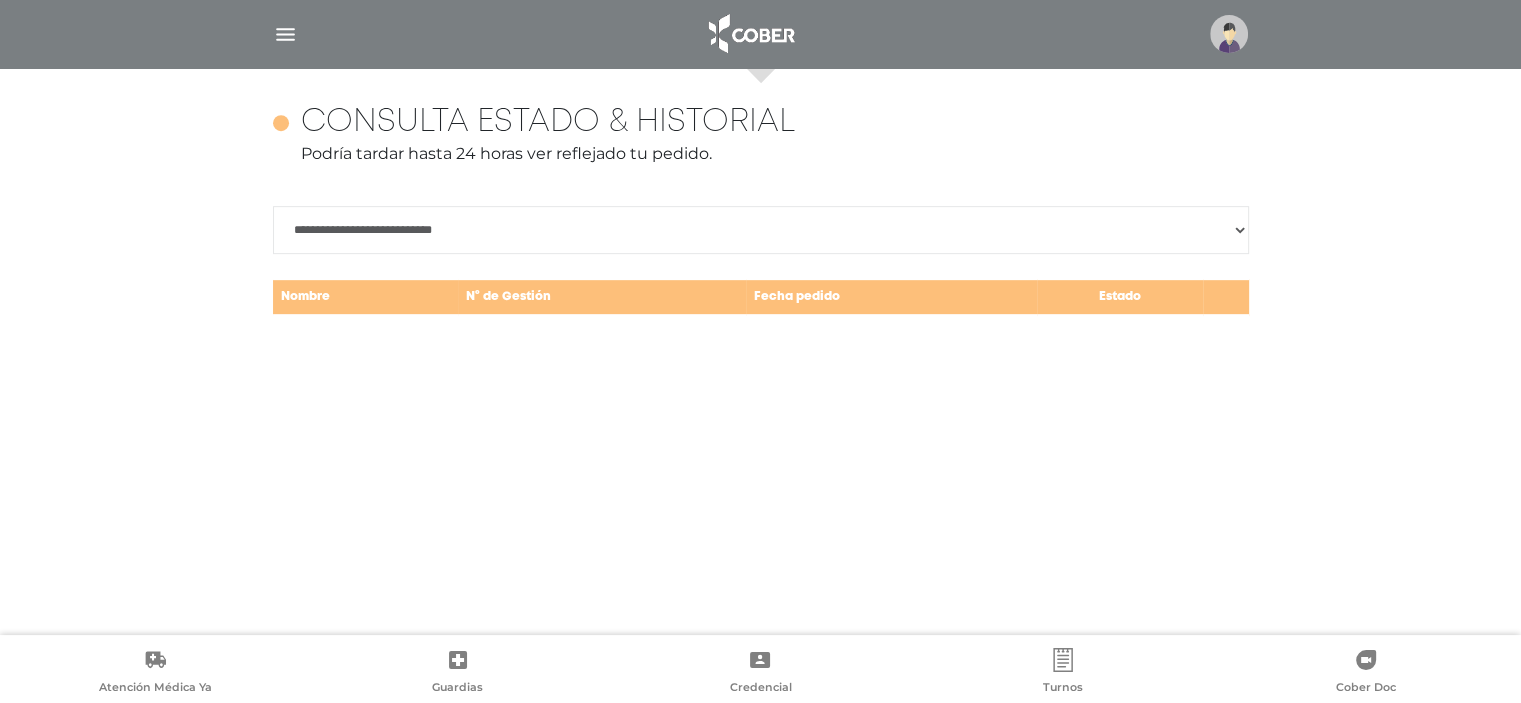 click on "**********" at bounding box center [761, 230] 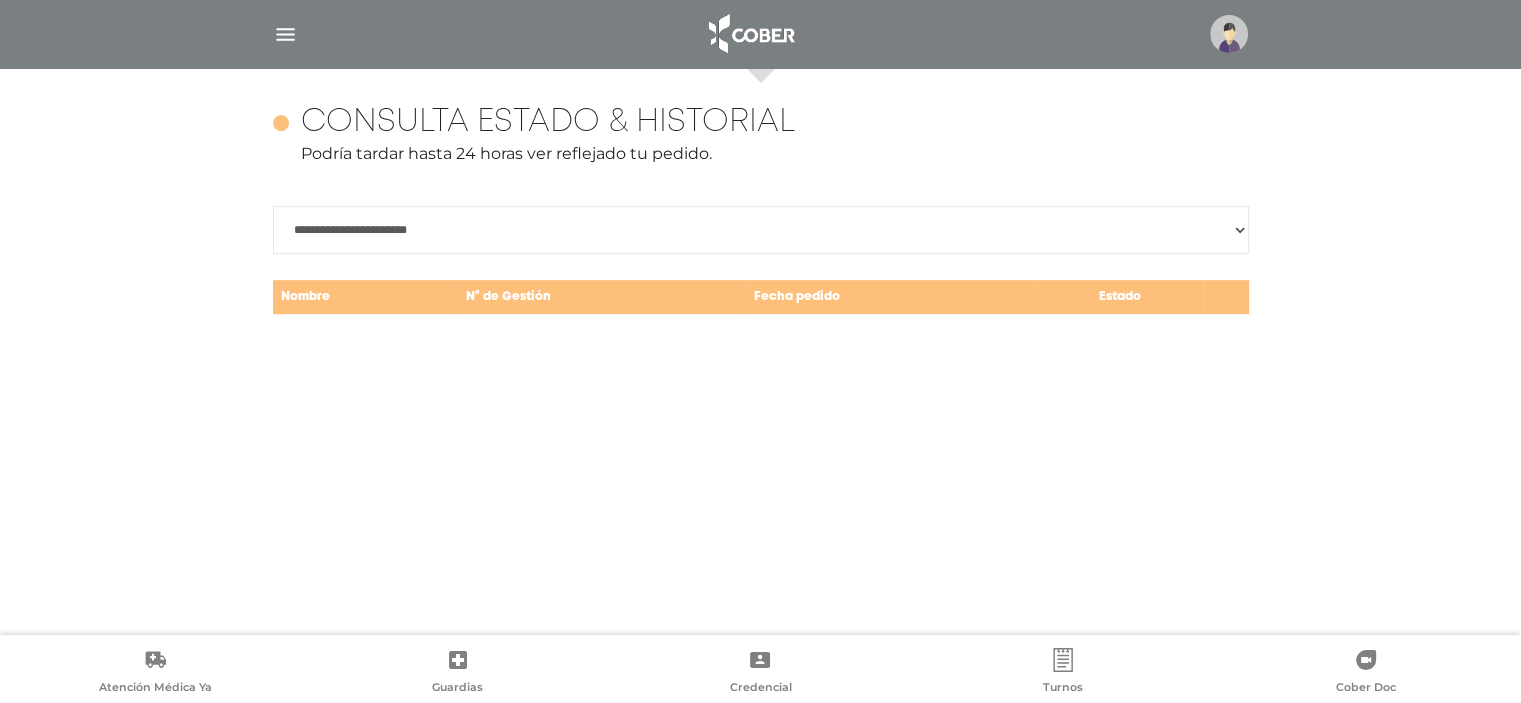 click on "**********" at bounding box center [761, 230] 